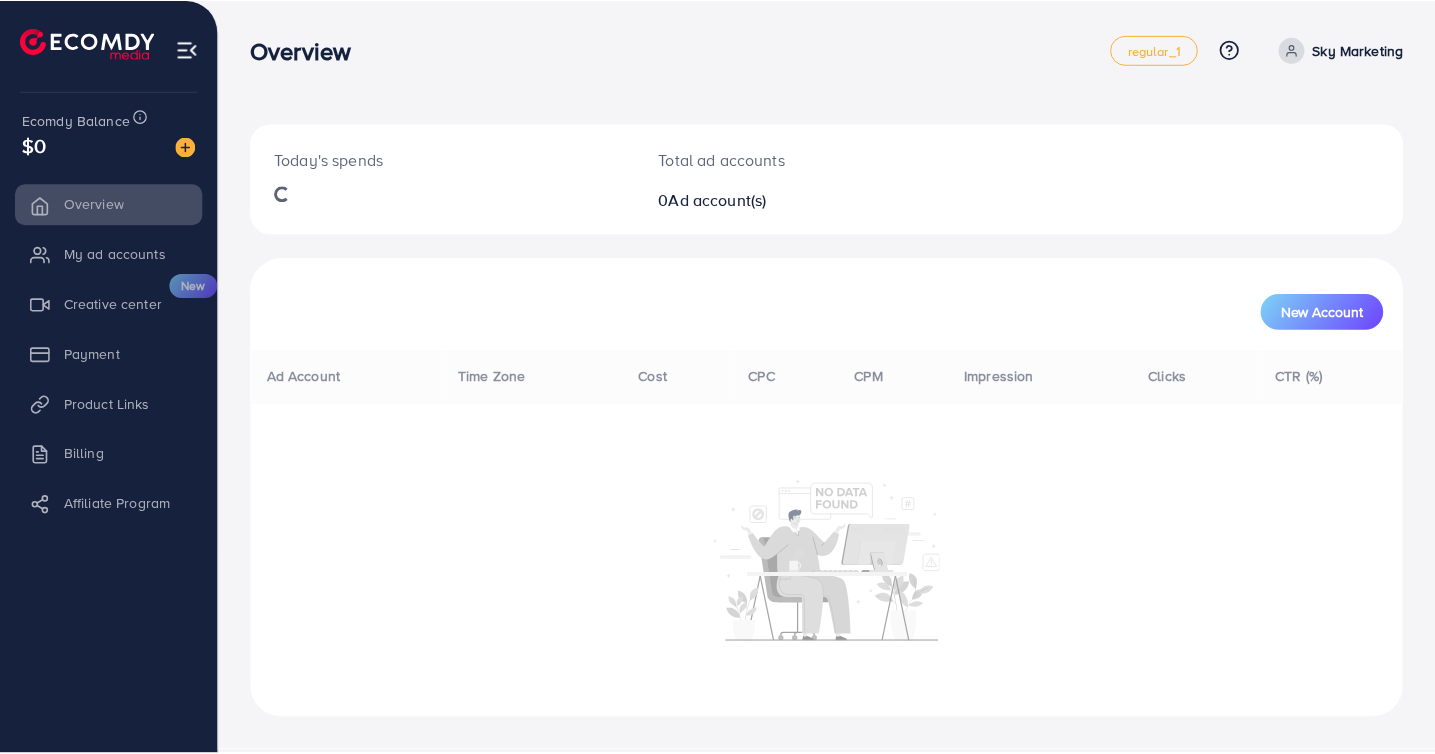 scroll, scrollTop: 0, scrollLeft: 0, axis: both 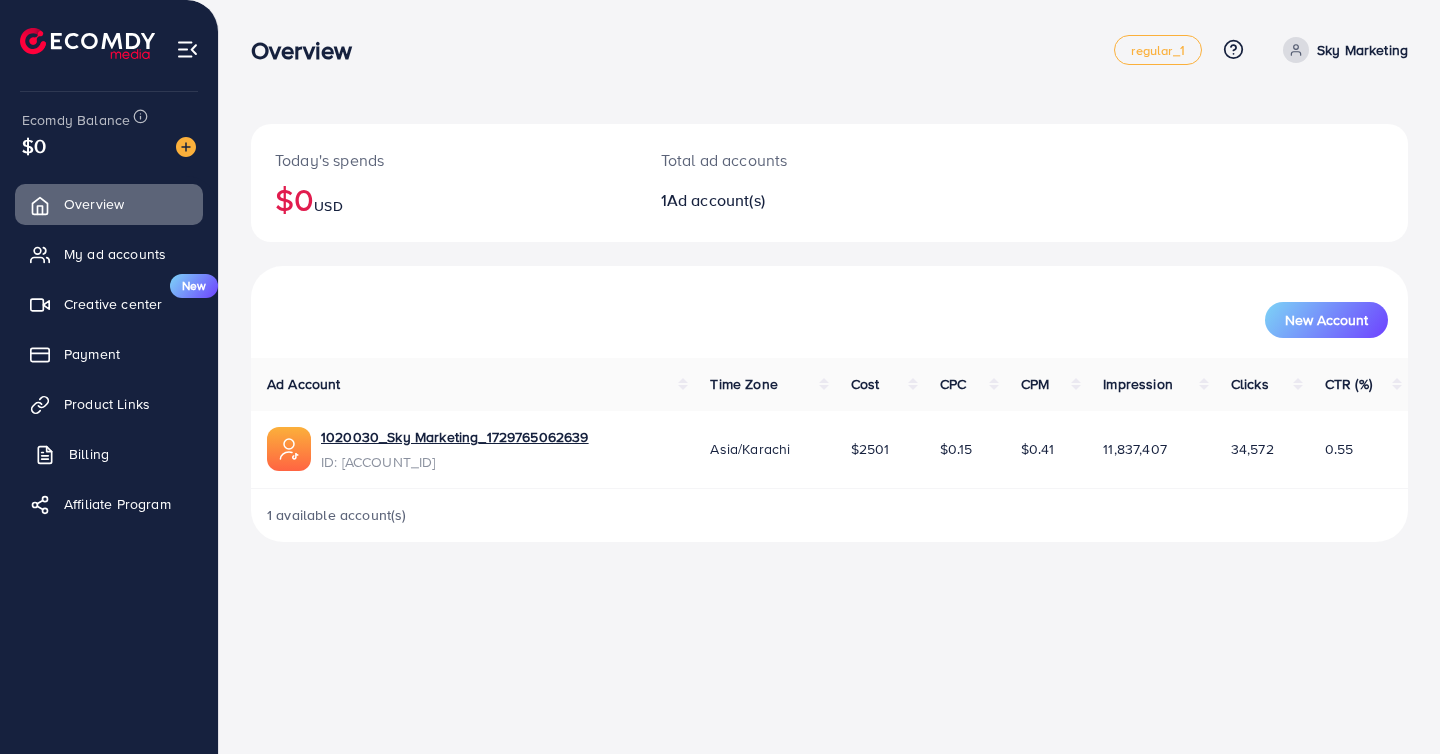 click on "Billing" at bounding box center (109, 454) 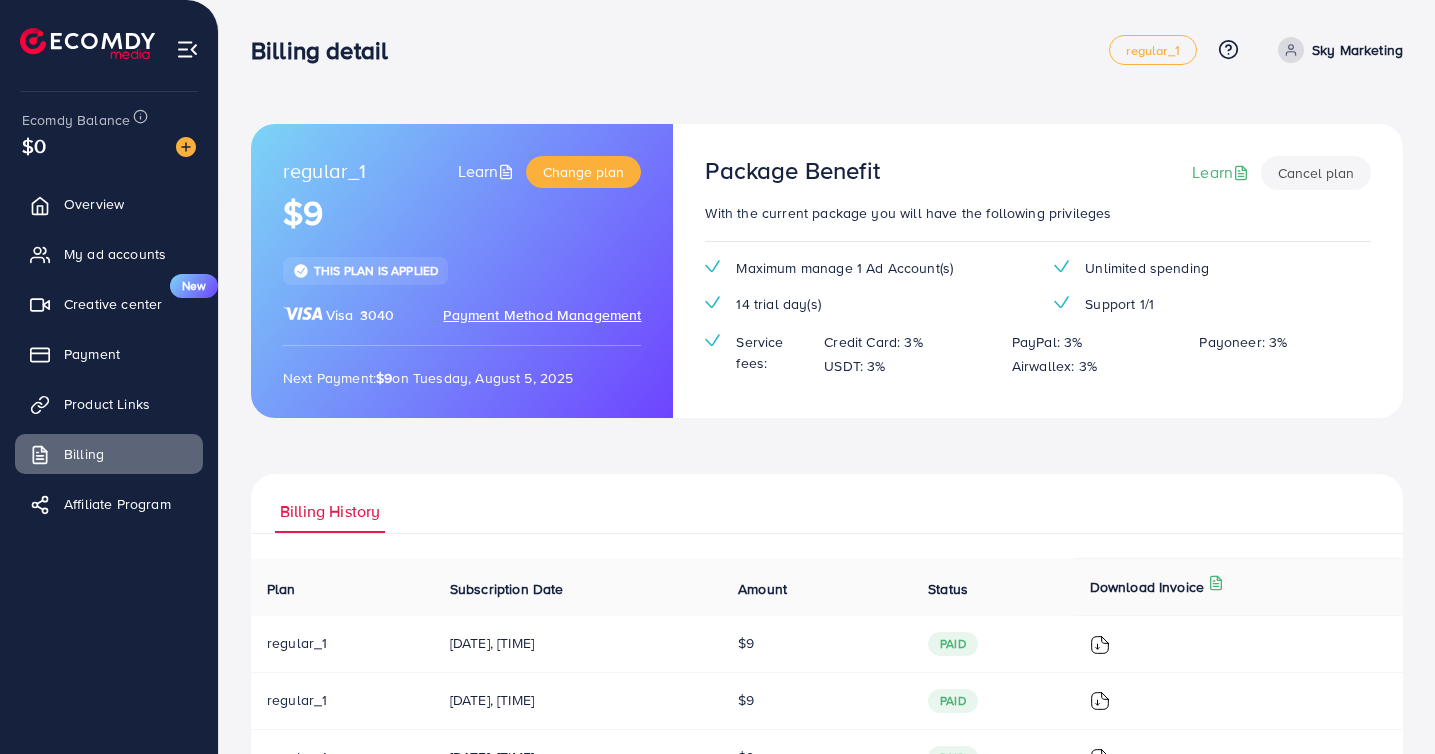 click on "Billing History" at bounding box center [827, 504] 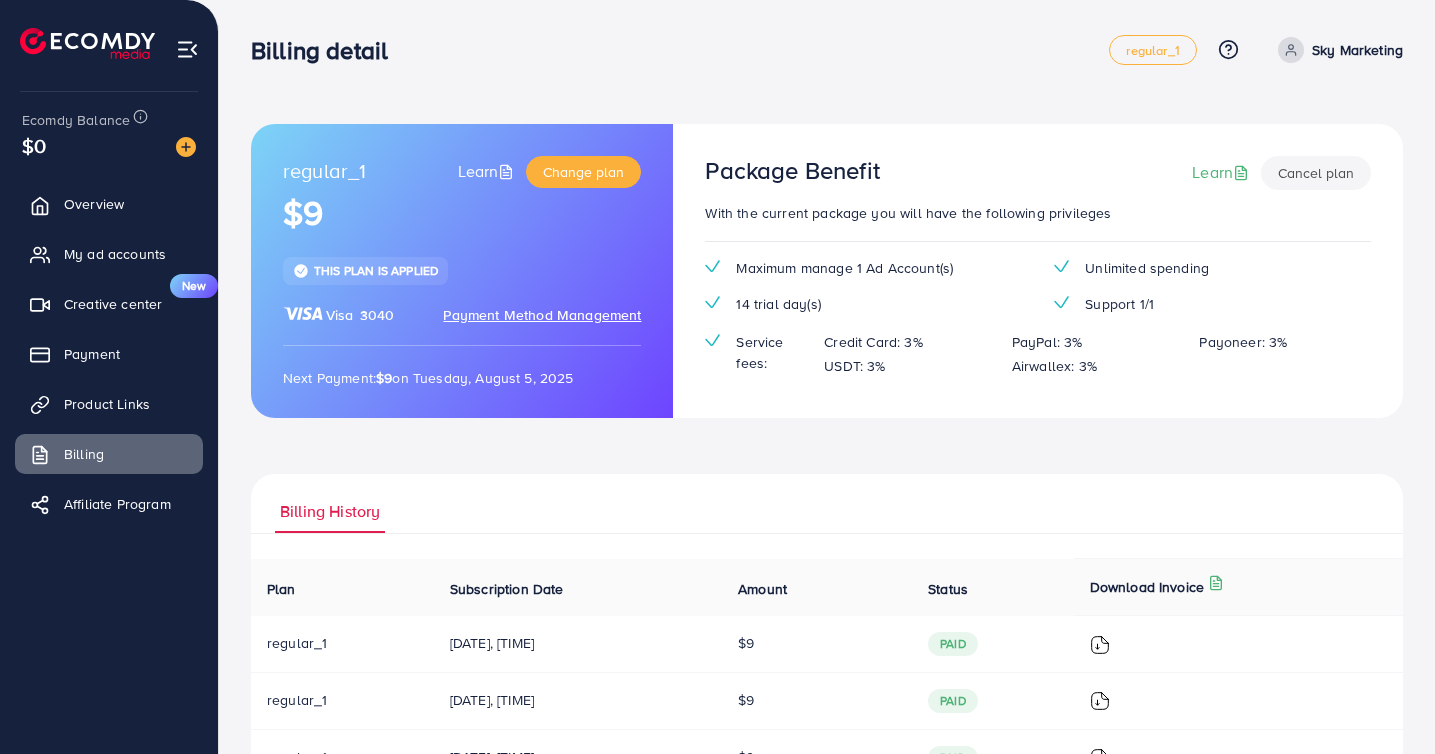 click on "regular_1   Learn   Change plan   $9  This plan is applied  Visa 3040  Payment Method Management   Next Payment:  $9  on Tuesday, August 5, 2025   Package Benefit   Learn   Cancel plan   With the current package you will have the following privileges  Maximum manage 1 Ad Account(s) Unlimited spending 14 trial day(s)  Support 1/1 Service fees:  Credit Card: 3%   PayPal: 3%   Payoneer: 3%   USDT: 3%   Airwallex: 3%  Billing History               Plan Subscription Date Amount Status Download Invoice            regular_1  05/07/2025, 14:56:42  $9   paid       regular_1  05/06/2025, 14:56:23  $9   paid       regular_1  05/05/2025, 14:56:30  $9   paid       regular_1  05/04/2025, 14:56:43  $9   paid       regular_1  05/03/2025, 14:56:10  $9   paid       regular_1  05/02/2025, 14:56:32  $9   paid       regular_1  05/01/2025, 14:56:07  $9   paid       regular_1  05/12/2024, 14:56:02  $9   paid       regular_1  05/11/2024, 14:56:26  $9   paid           Ecomdy Media  Business Number  202113175W   Singapore   049422" at bounding box center [827, 634] 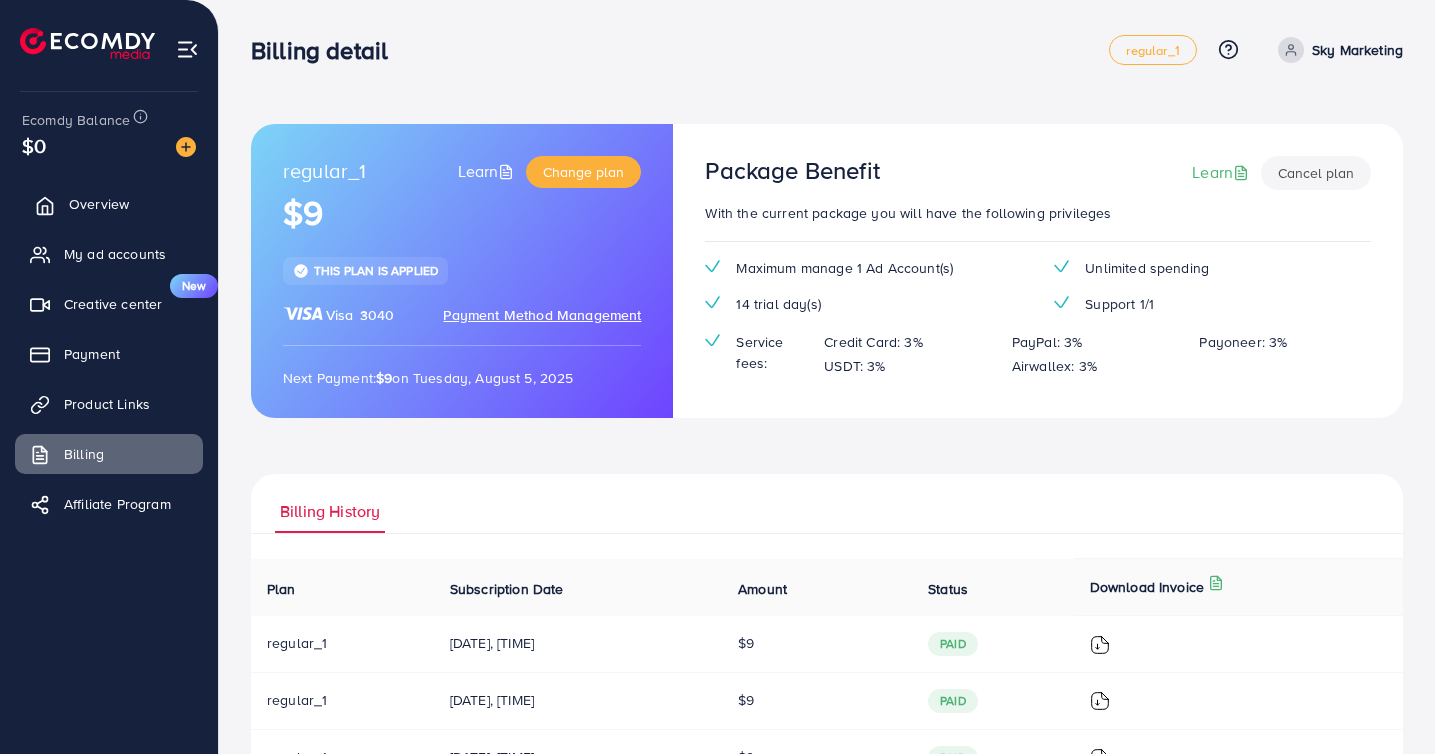 click on "Overview" at bounding box center (99, 204) 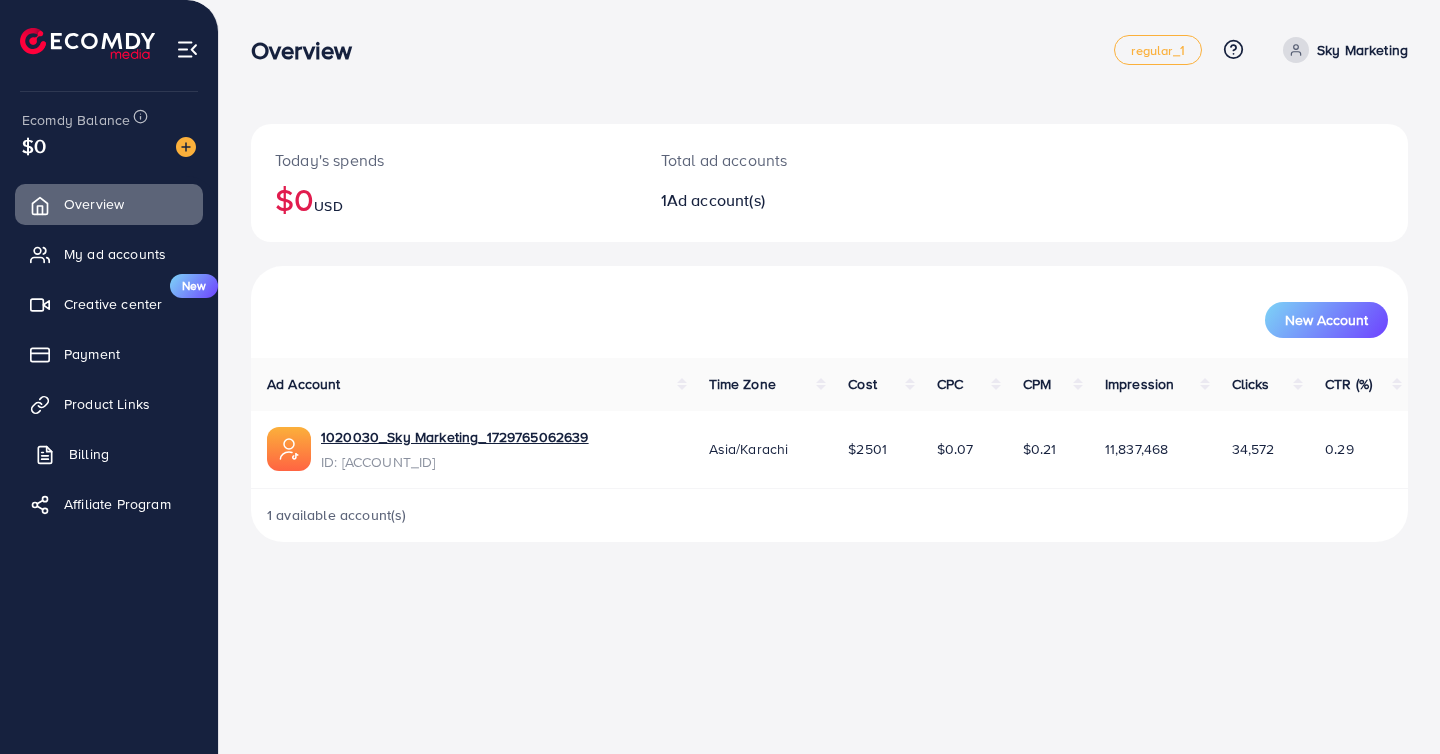 click on "Billing" at bounding box center [89, 454] 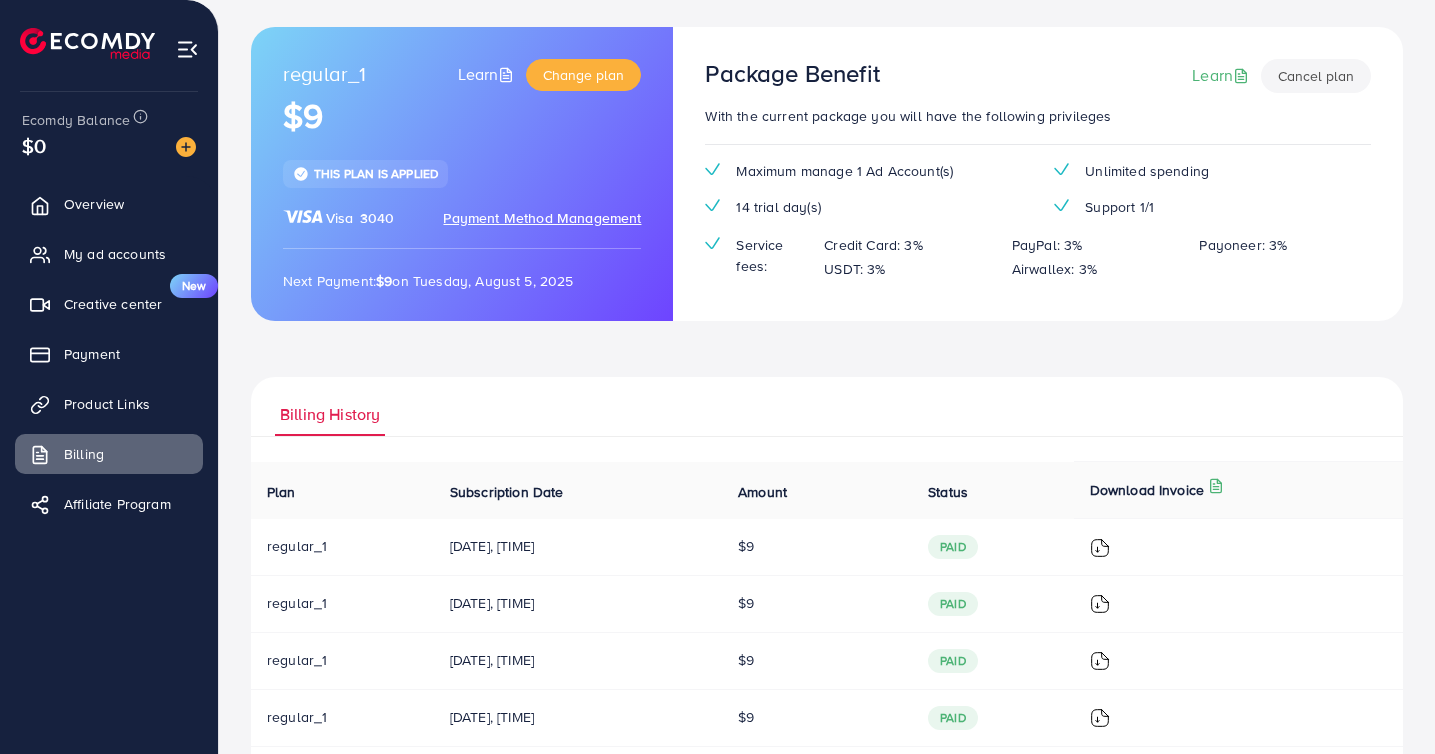scroll, scrollTop: 103, scrollLeft: 0, axis: vertical 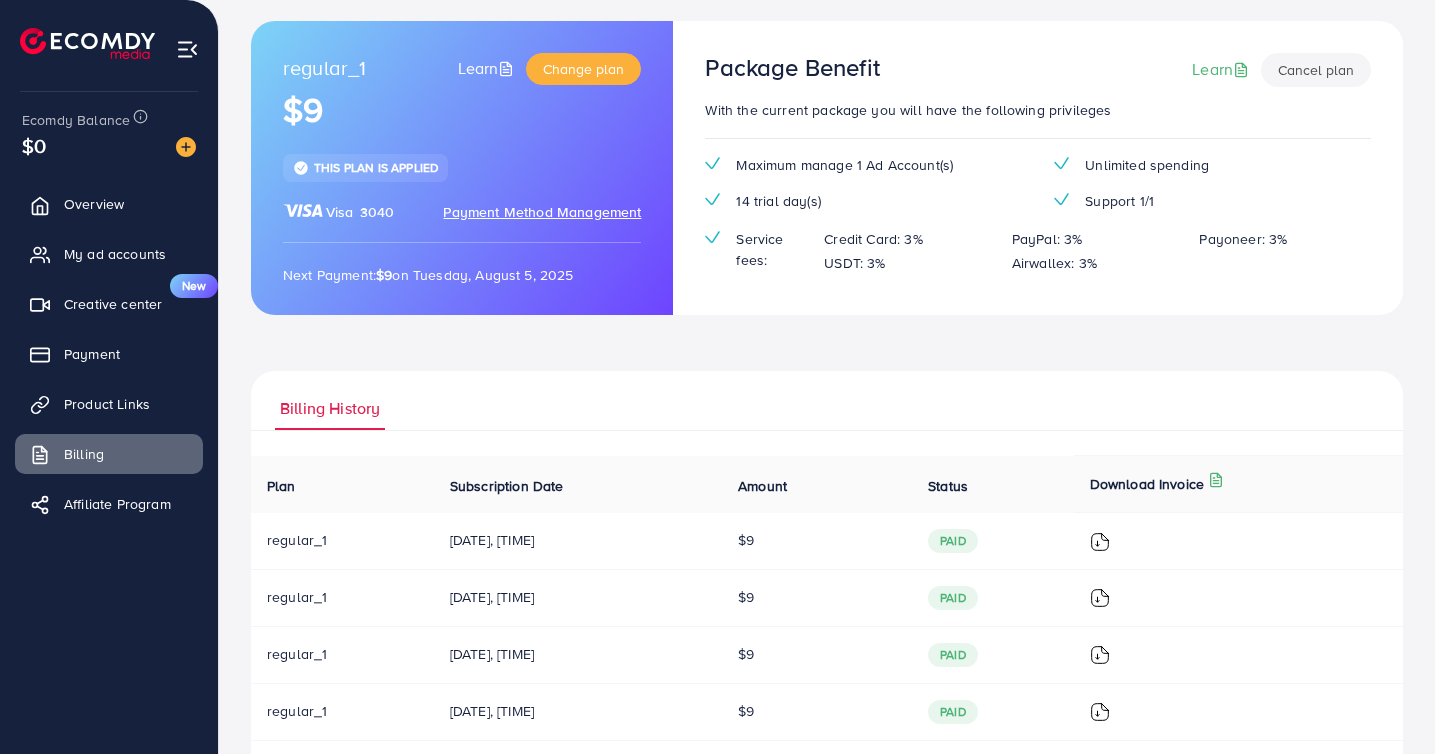 click on "Payment Method Management" at bounding box center (542, 212) 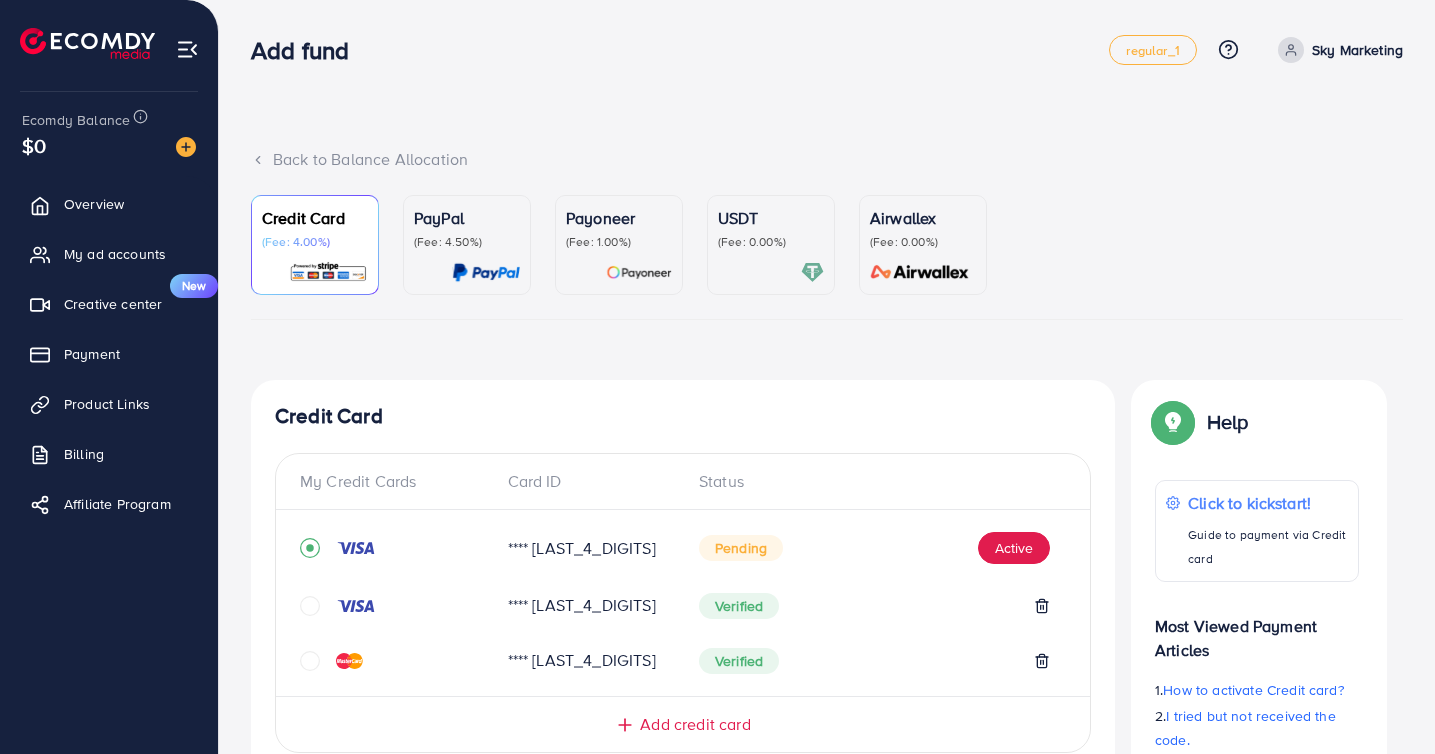 scroll, scrollTop: 133, scrollLeft: 0, axis: vertical 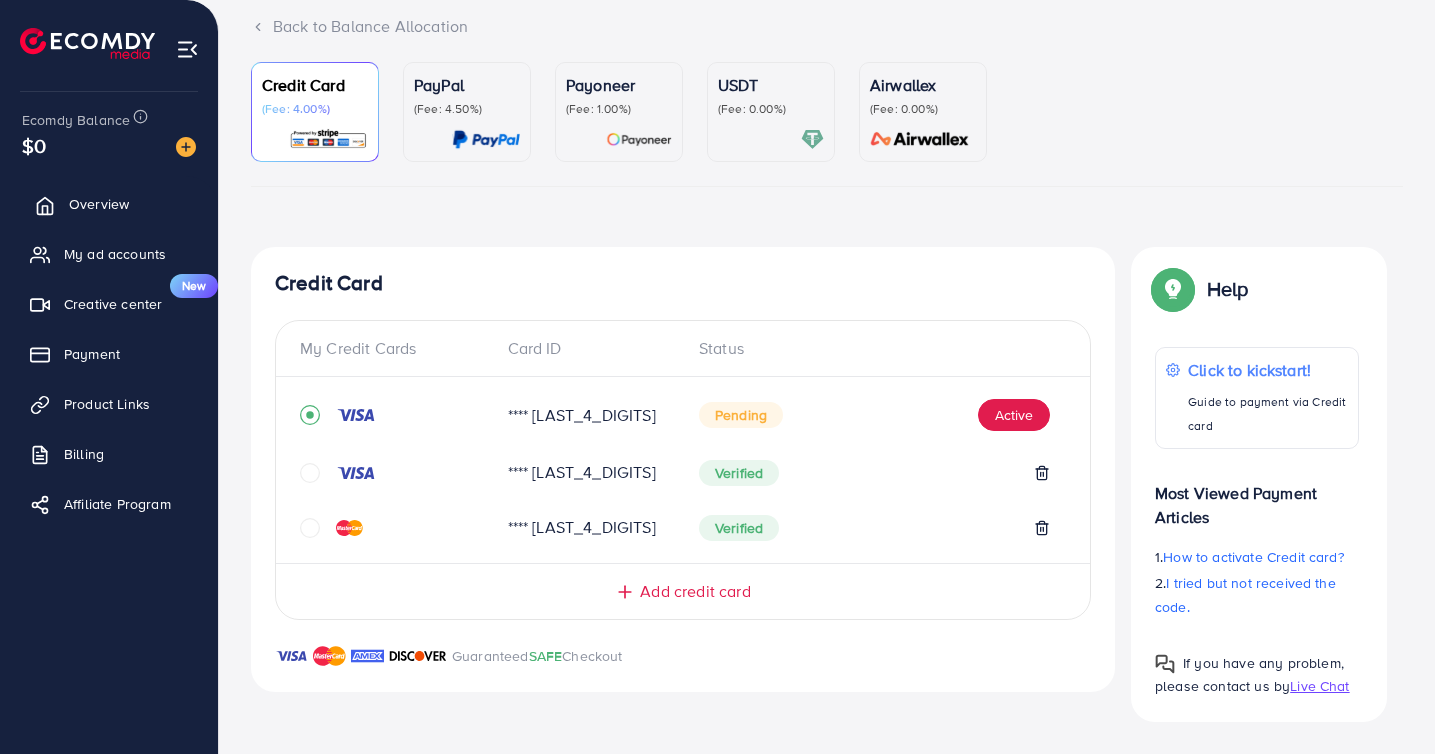 click on "Overview" at bounding box center (109, 204) 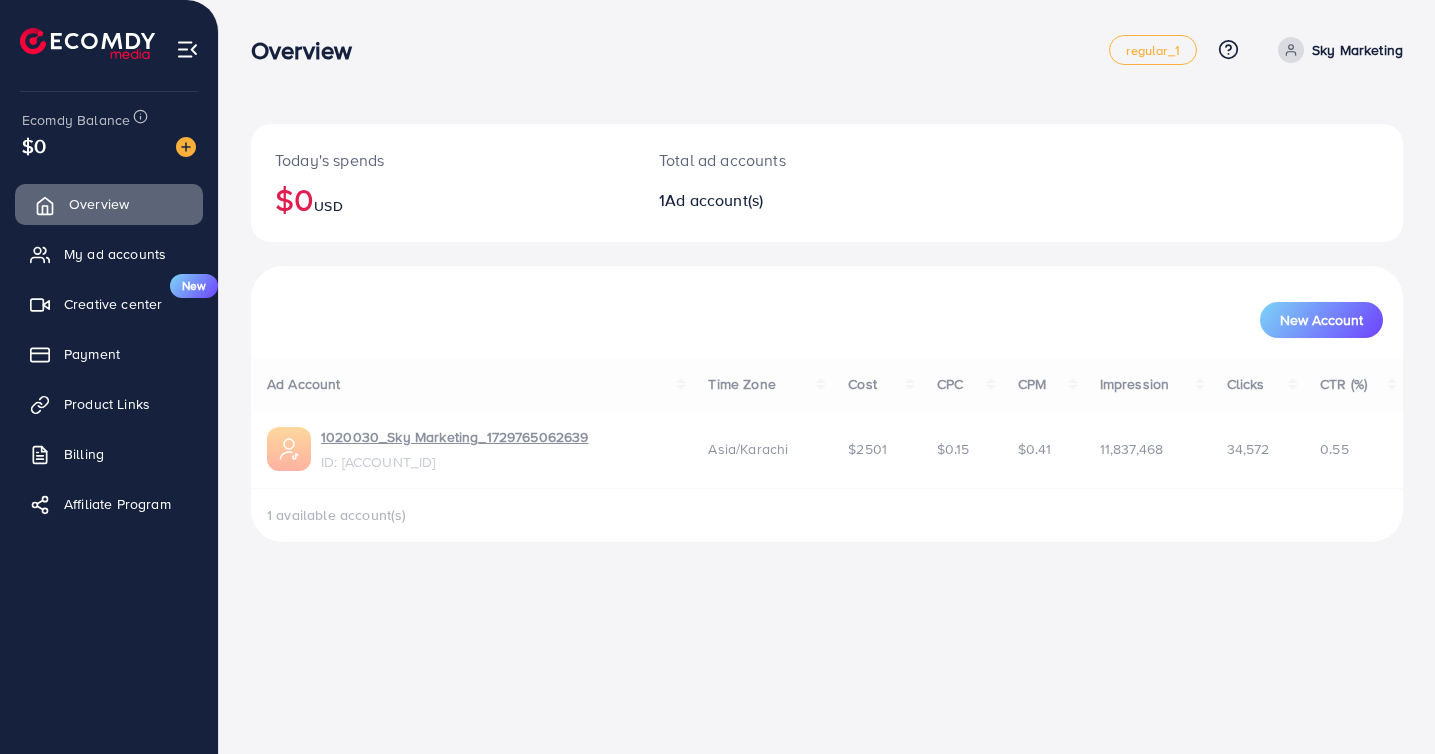 scroll, scrollTop: 0, scrollLeft: 0, axis: both 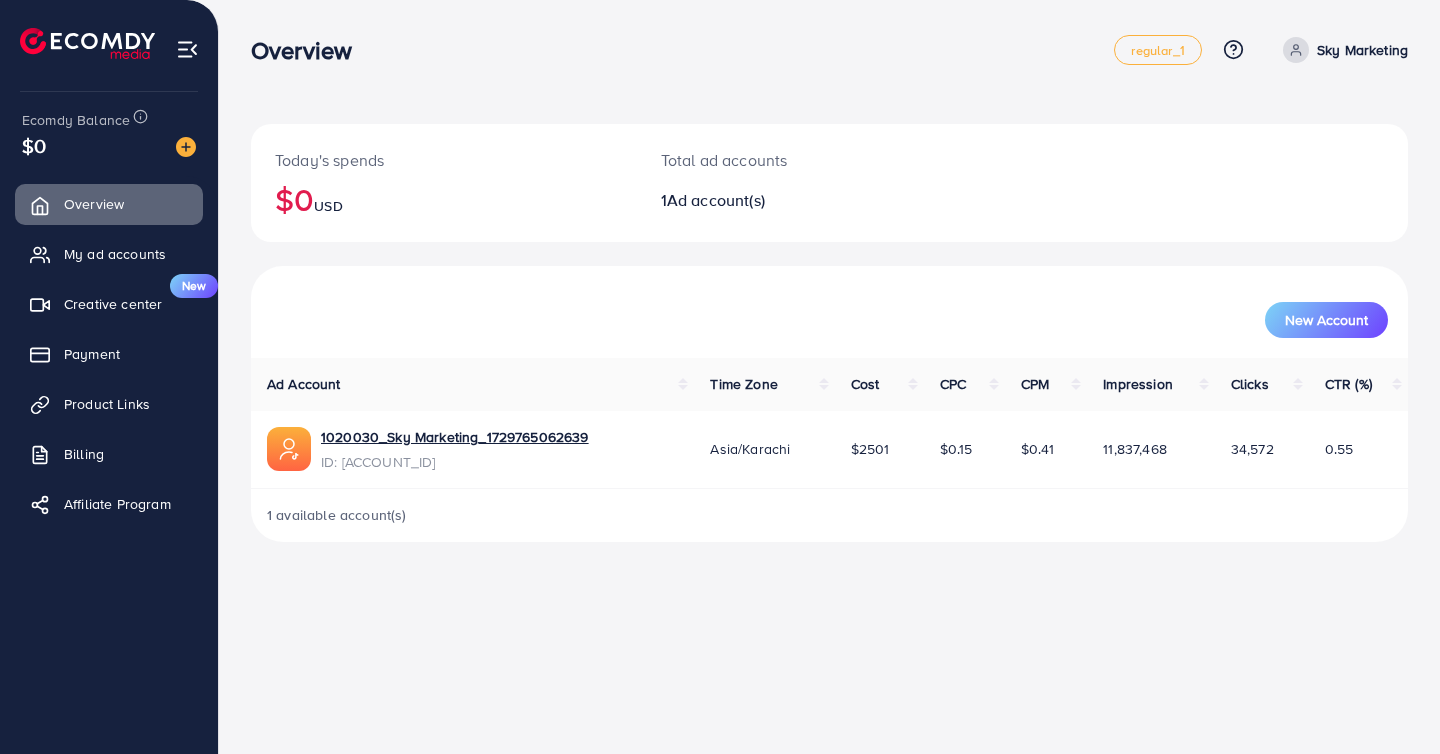 click on "Today's spends   $0  USD  Total ad accounts   1  Ad account(s)  New Account                Ad Account Time Zone Cost CPC CPM Impression Clicks CTR (%)            1020030_Sky Marketing_1729765062639  ID: 7429284301449199632  Asia/Karachi   $2501   $0.15   $0.41   11,837,468   34,572   0.55          1 available account(s)" at bounding box center (829, 287) 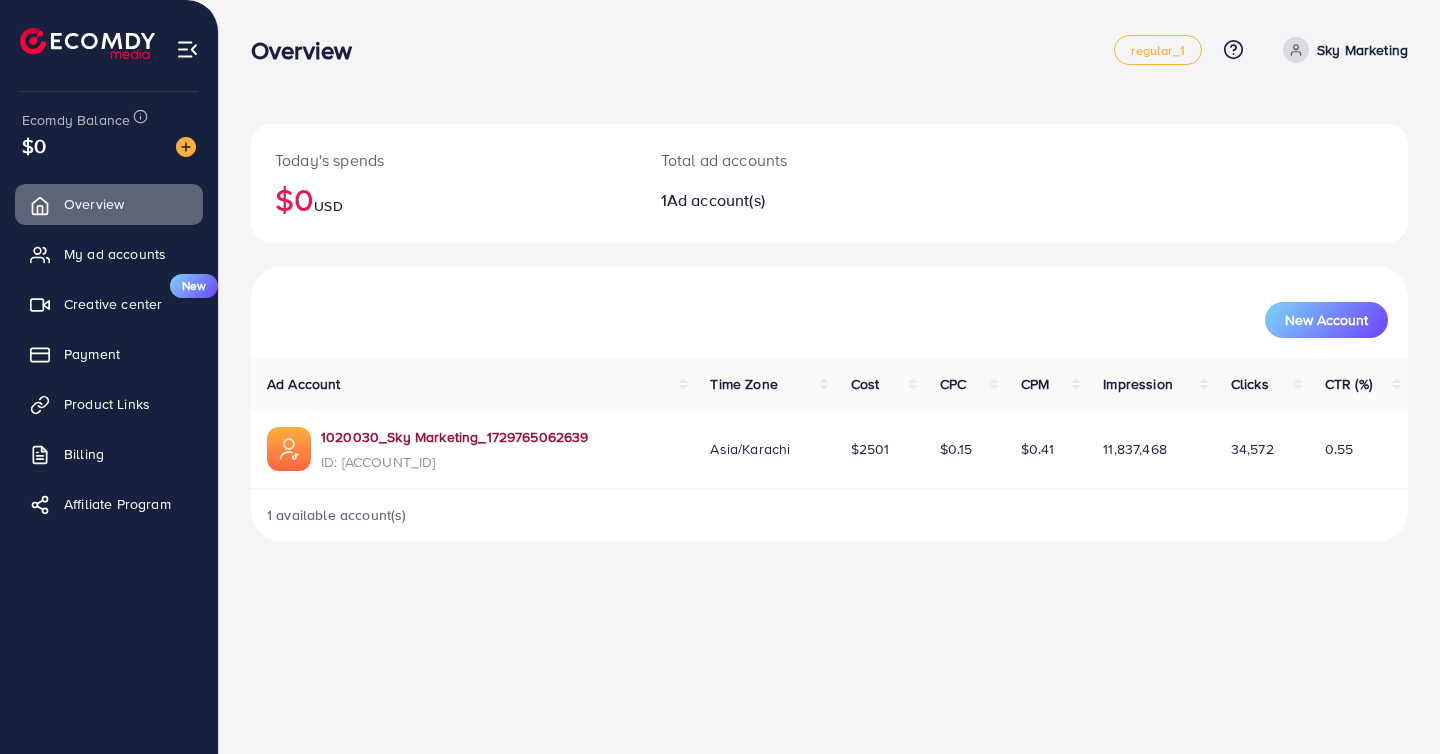 click on "1020030_Sky Marketing_1729765062639" at bounding box center (455, 437) 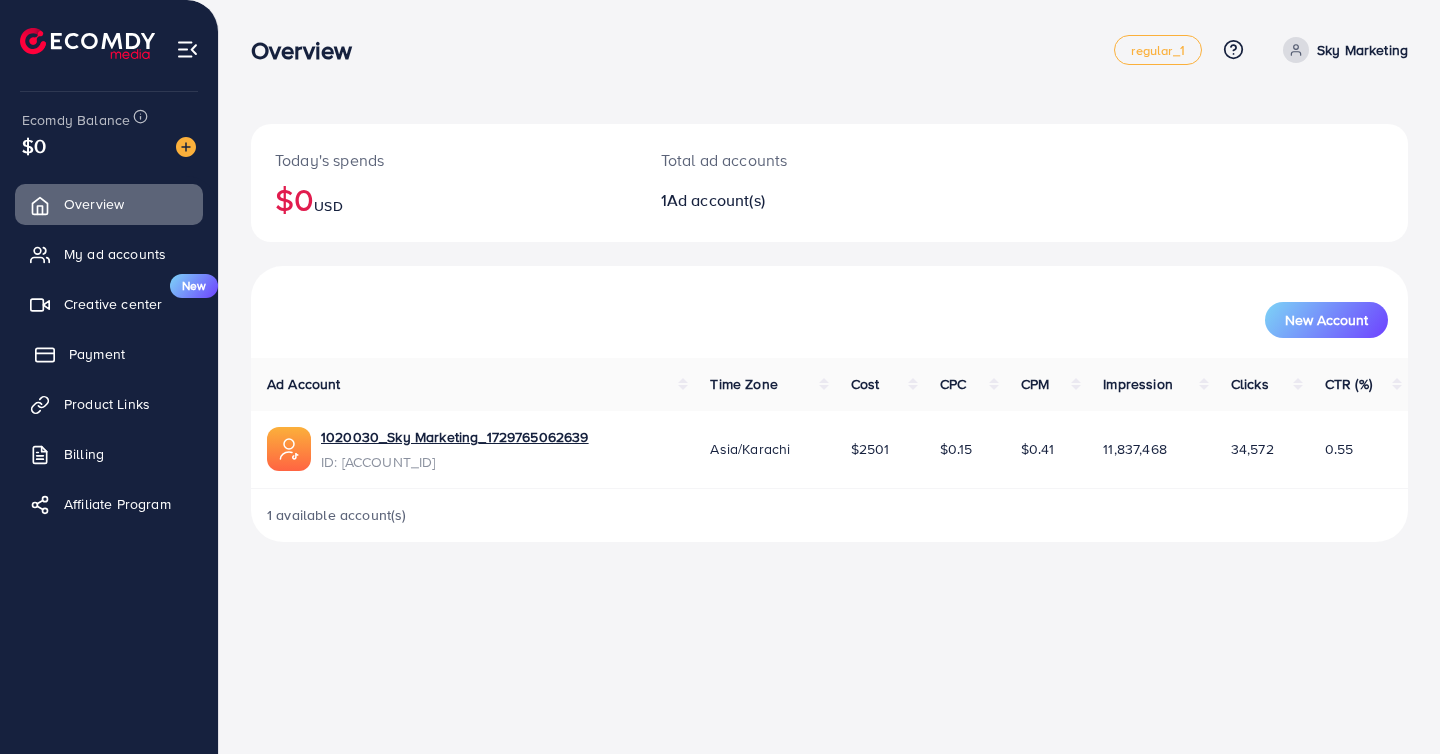 click on "Payment" at bounding box center (97, 354) 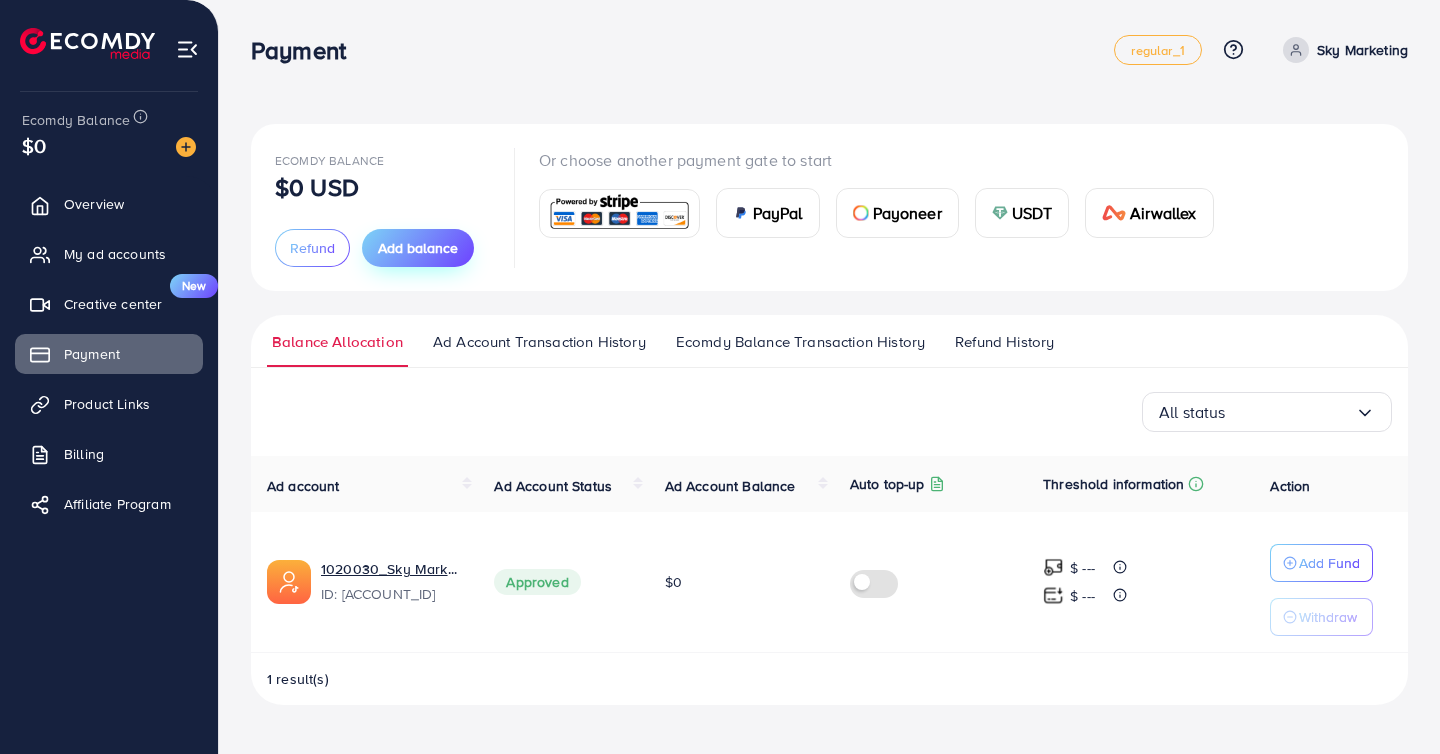 click on "Add balance" at bounding box center [418, 248] 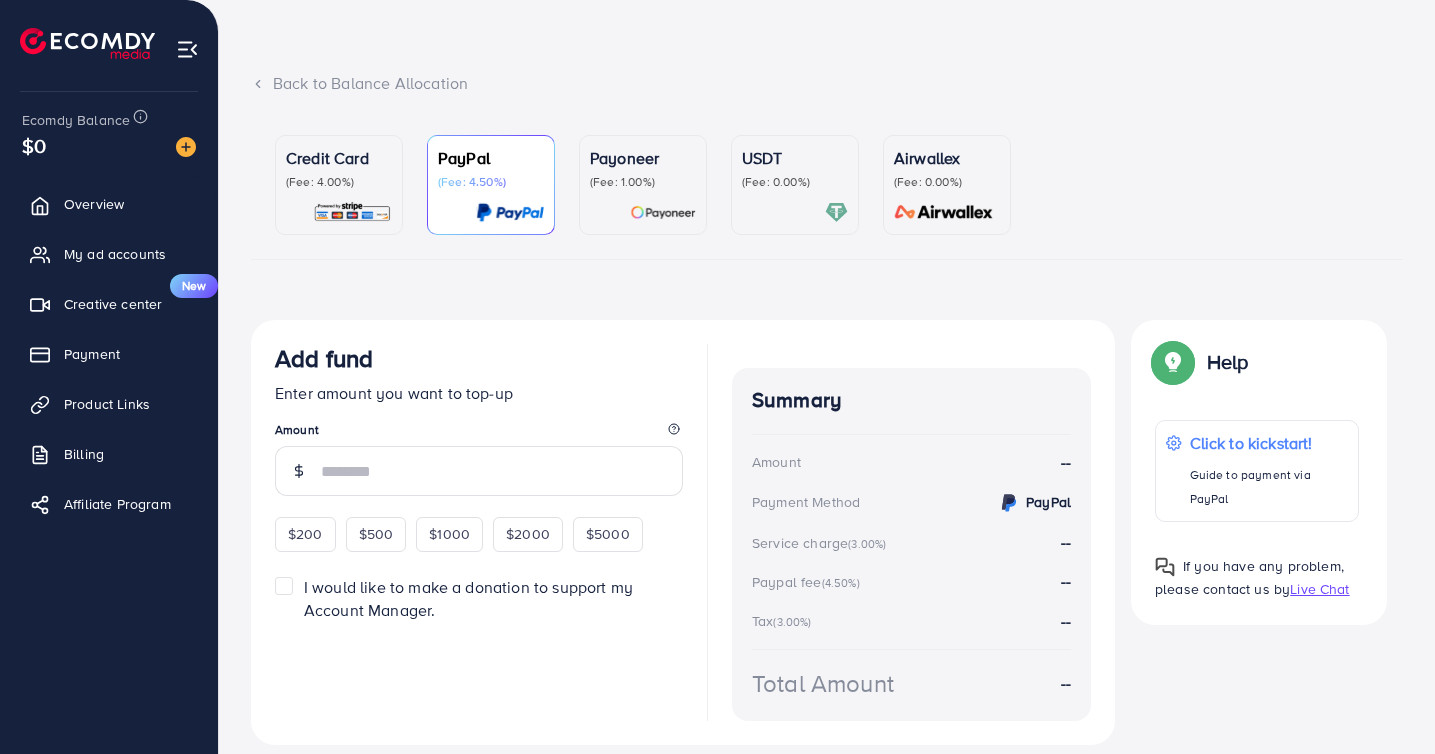 scroll, scrollTop: 78, scrollLeft: 0, axis: vertical 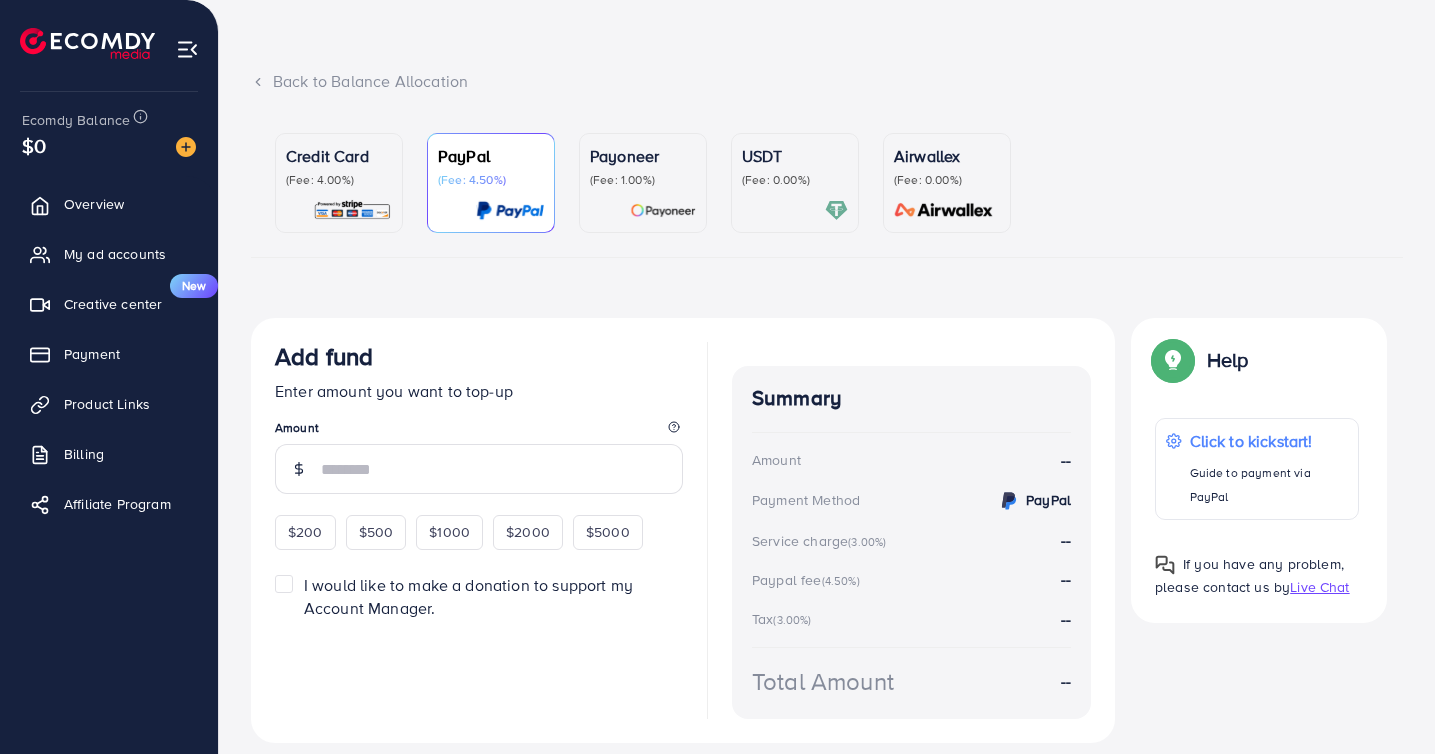 click on "Credit Card" at bounding box center [339, 156] 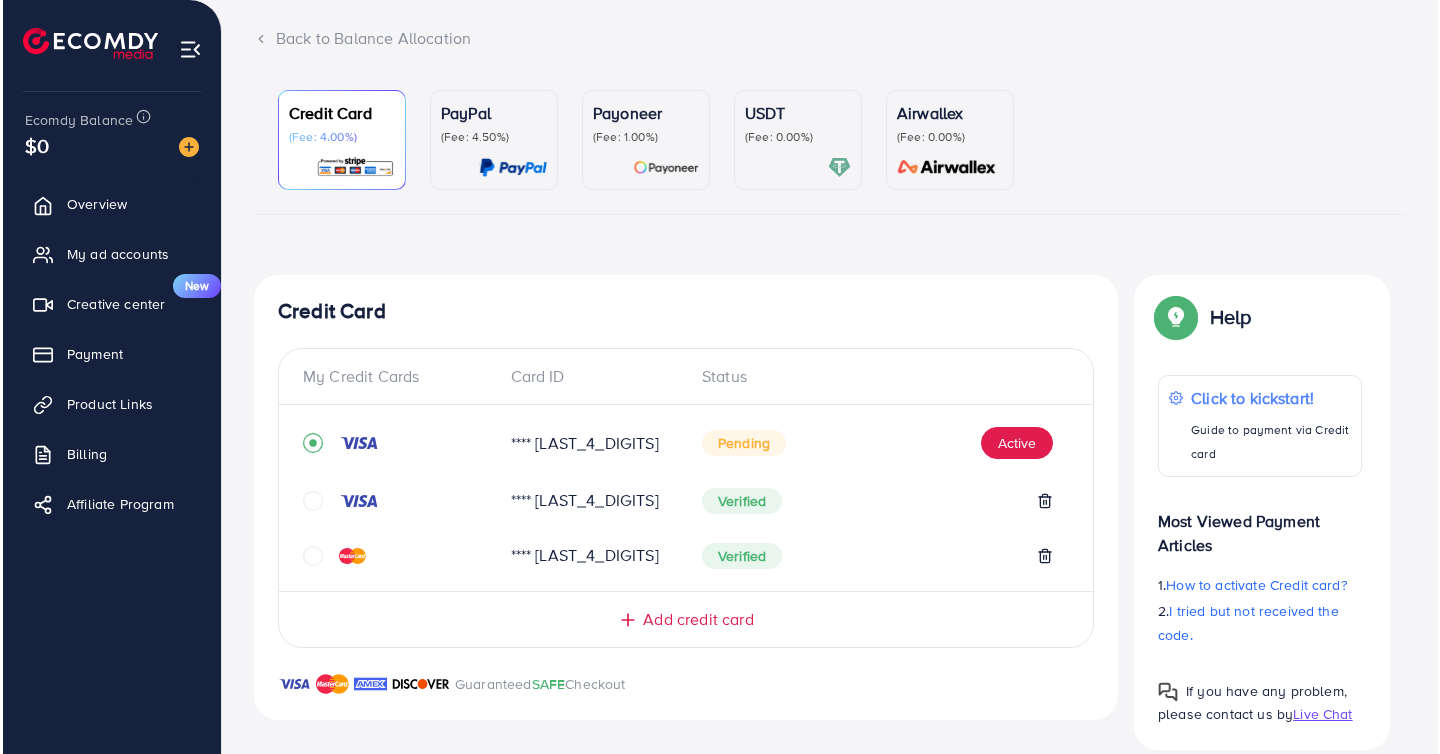 scroll, scrollTop: 149, scrollLeft: 0, axis: vertical 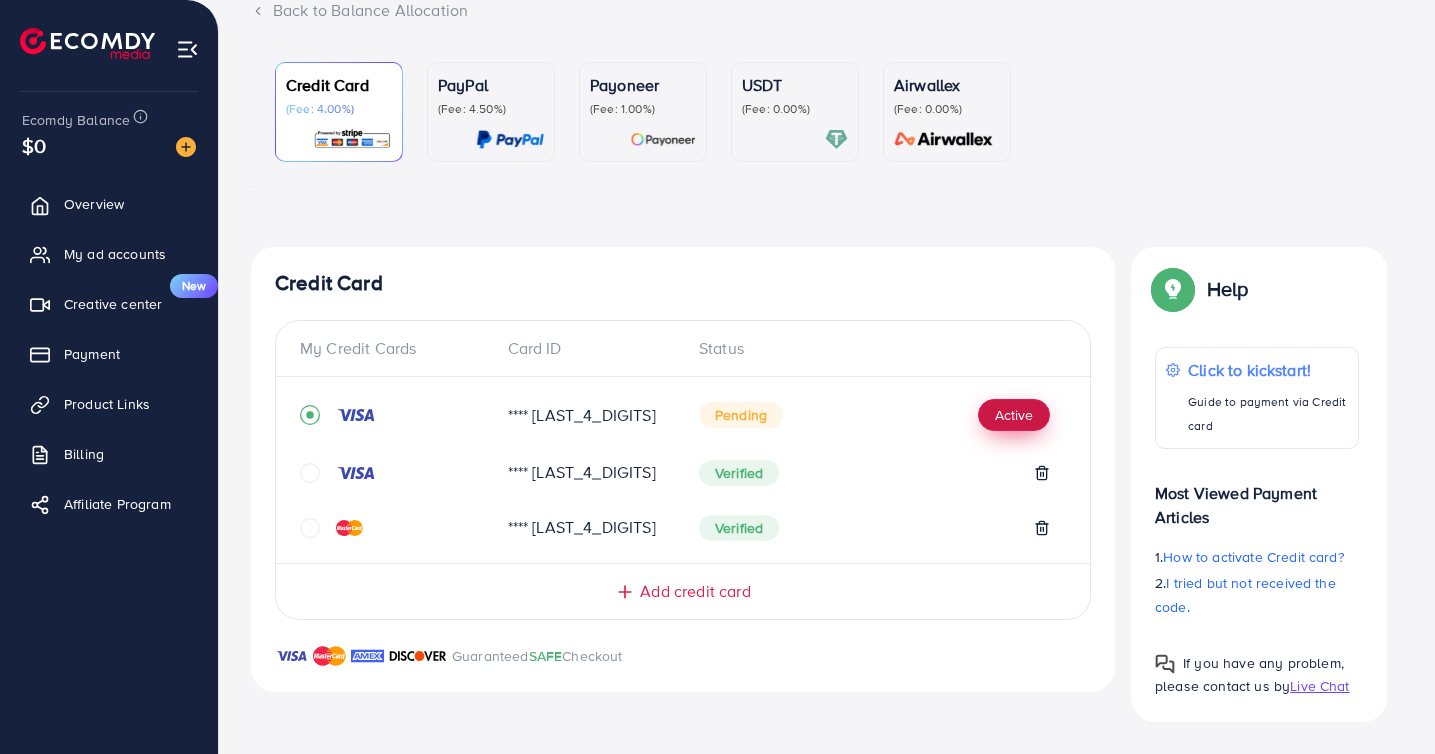 click on "Active" at bounding box center [1014, 415] 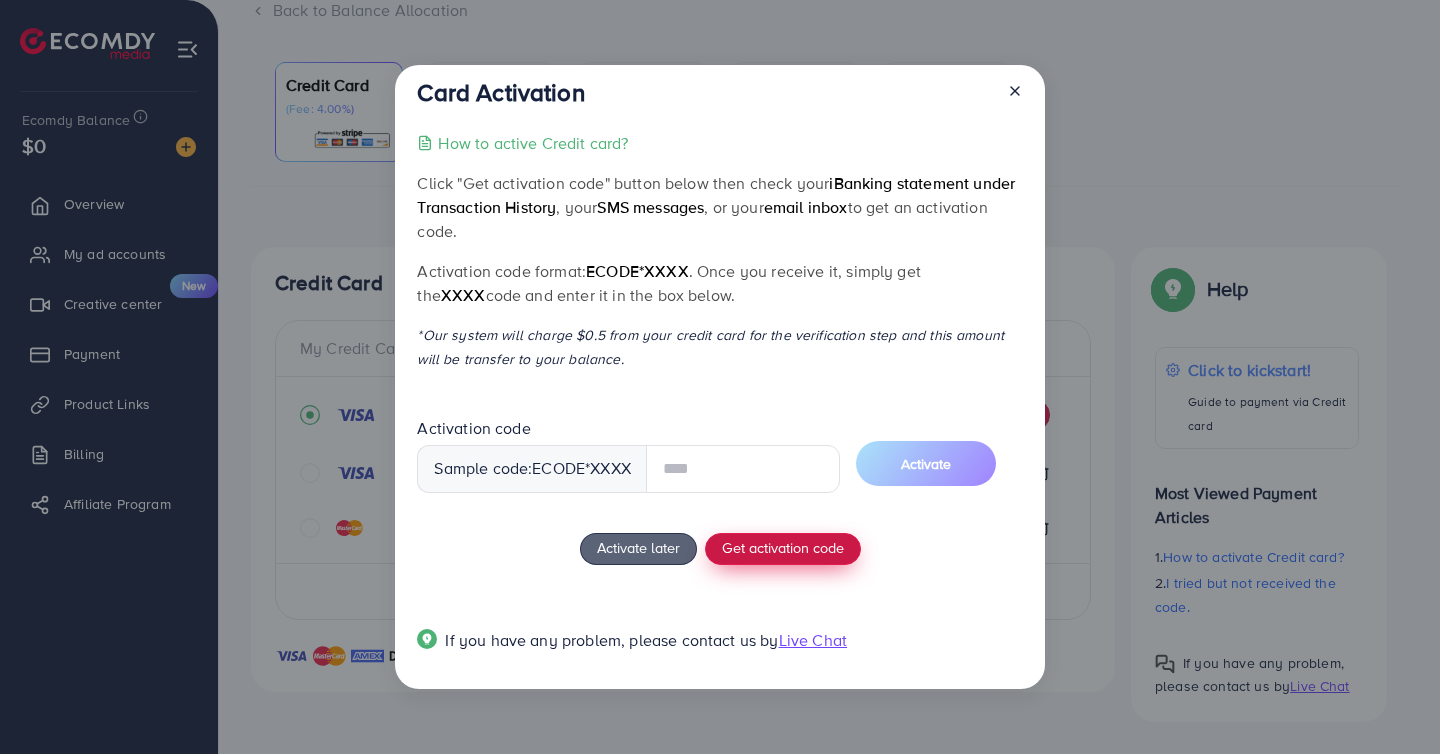 click on "Get activation code" at bounding box center (783, 547) 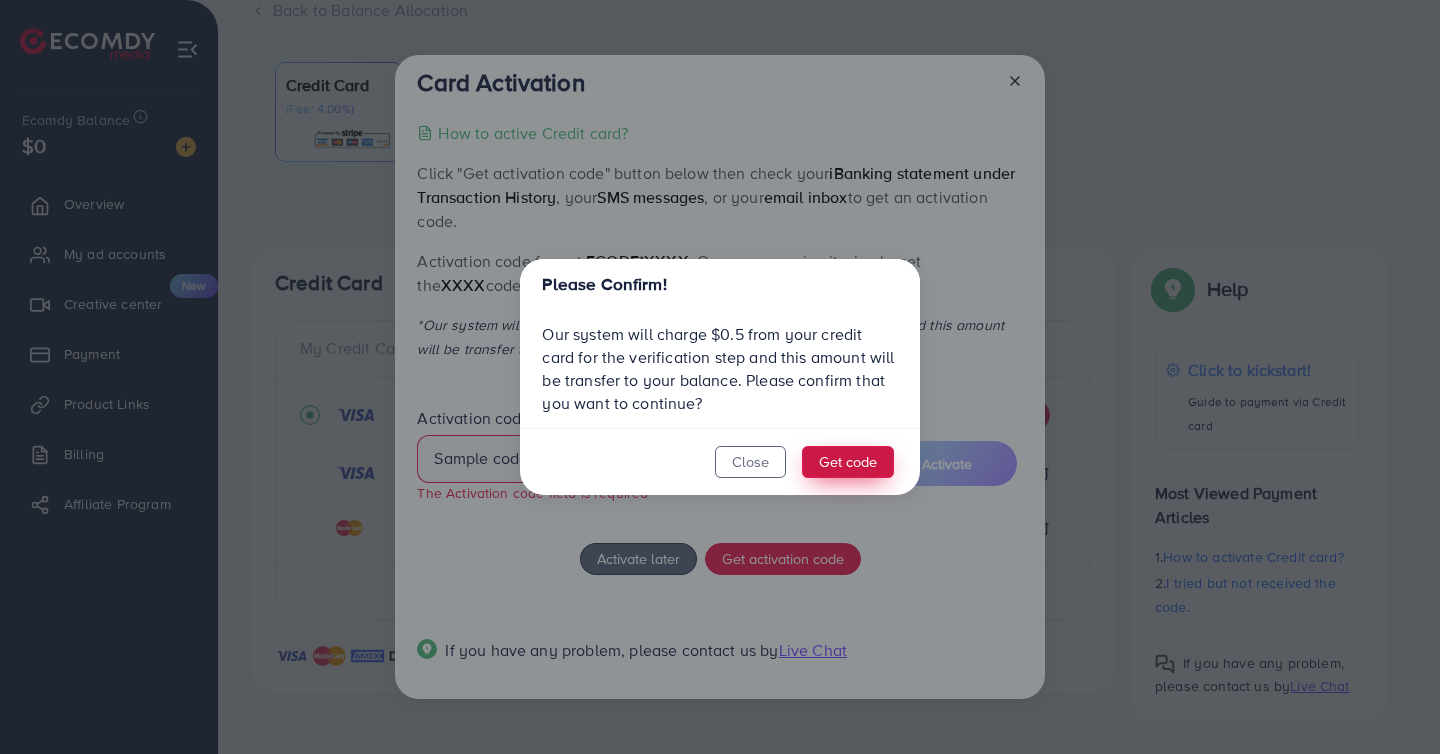 click on "Get code" at bounding box center (848, 462) 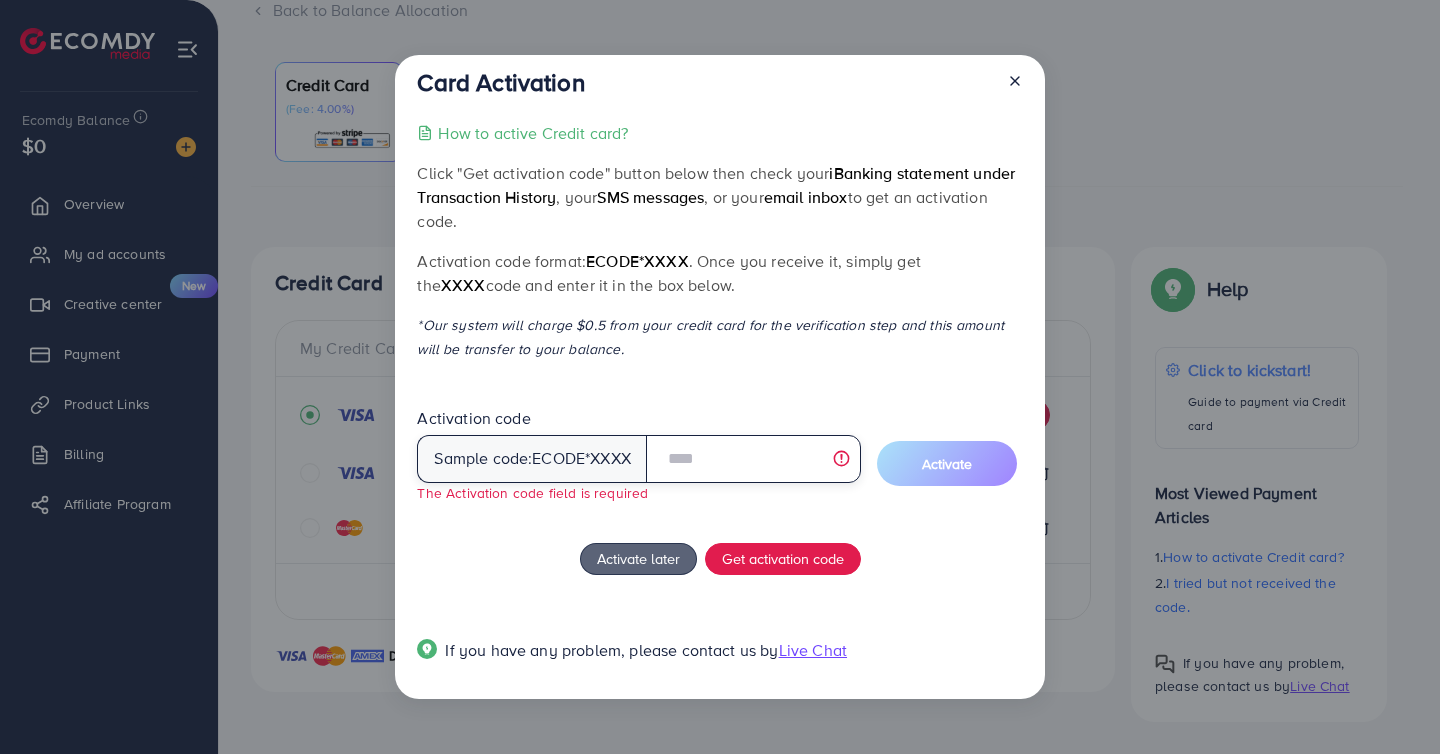 click at bounding box center [753, 459] 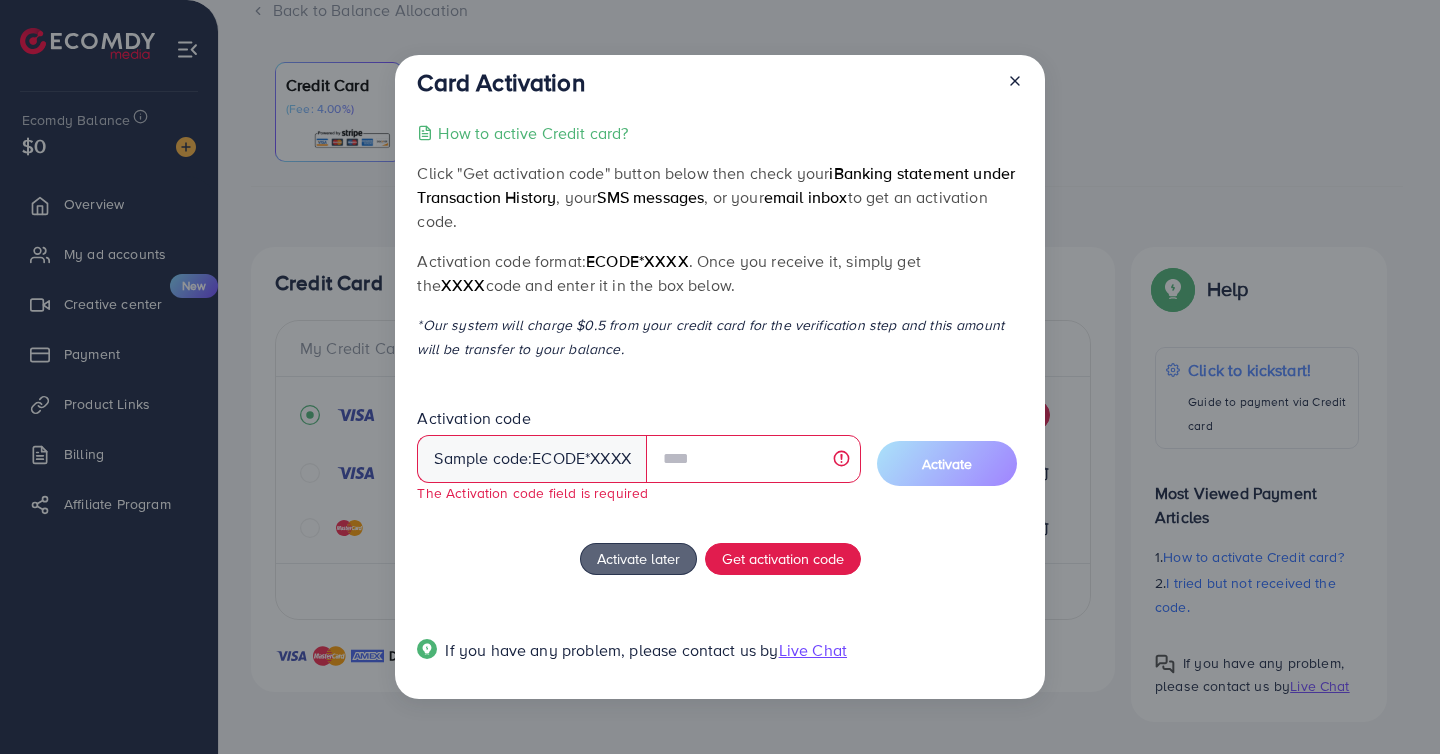 click on "How to active Credit card?   Click "Get activation code" button below then check your  iBanking statement under Transaction History , your  SMS messages , or your  email inbox  to get an activation code.   Activation code format:  ecode*XXXX . Once you receive it, simply get the  XXXX  code and enter it in the box below.   *Our system will charge $0.5 from your credit card for the verification step and this amount will be transfer to your balance.   Activation code   Sample code:  ecode *XXXX  The Activation code field is required  Activate   Activate later   Get activation code   If you have any problem, please contact us by   Live Chat" at bounding box center [719, 403] 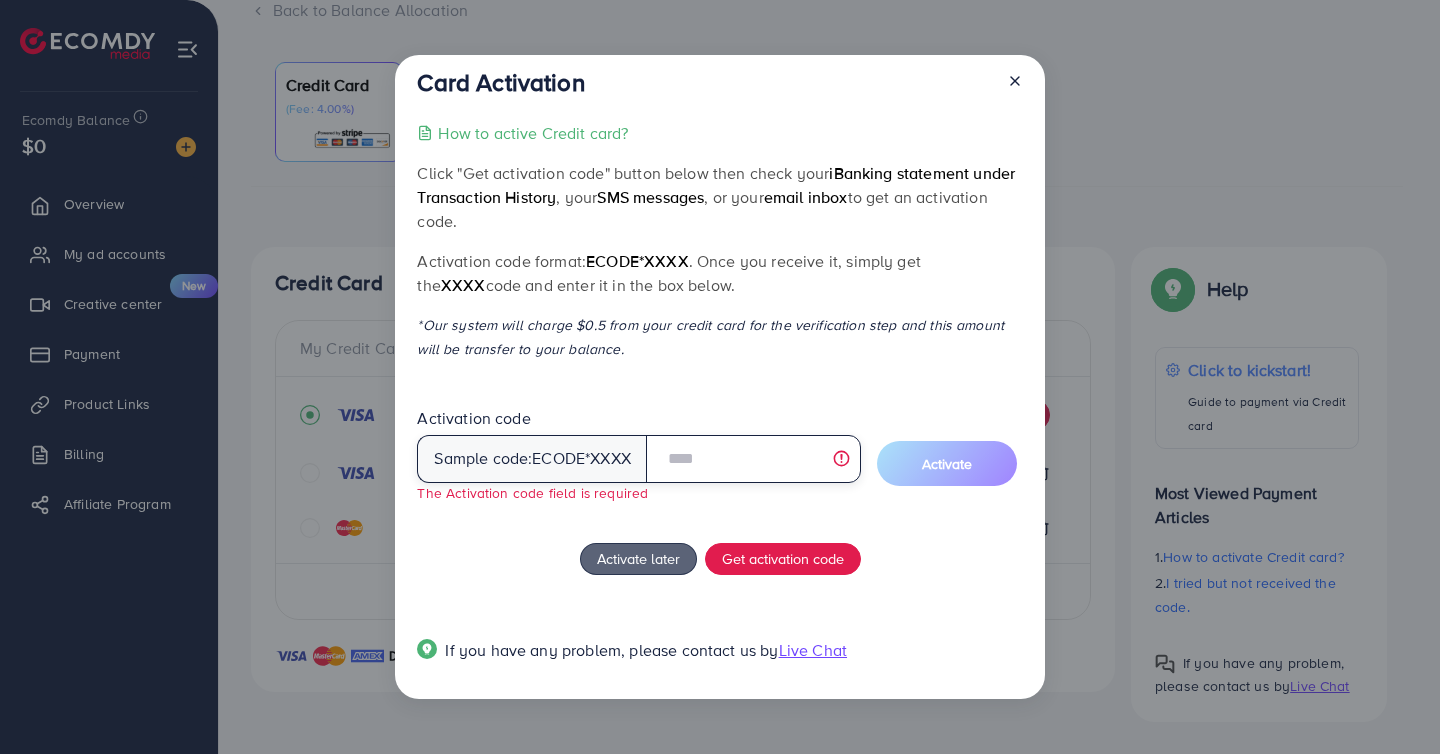 click at bounding box center (753, 459) 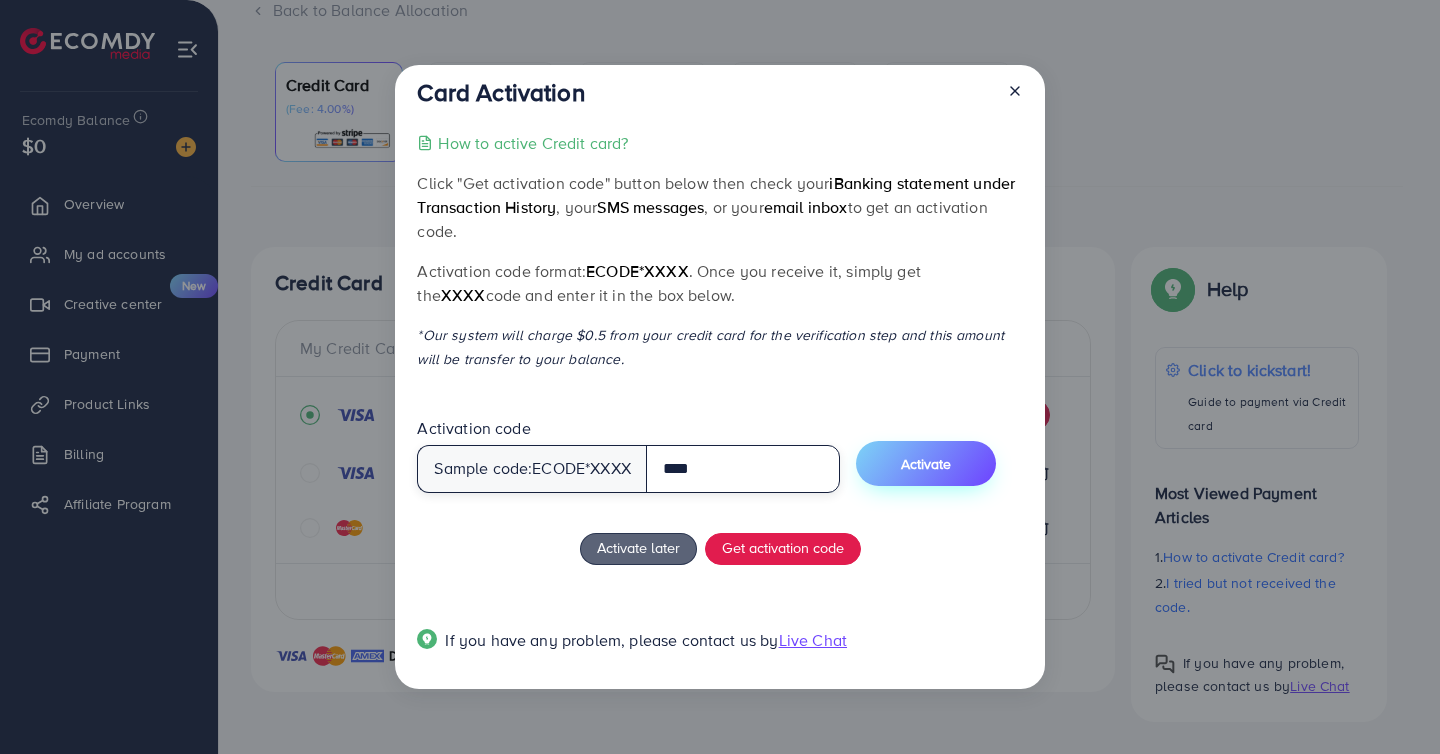 type on "****" 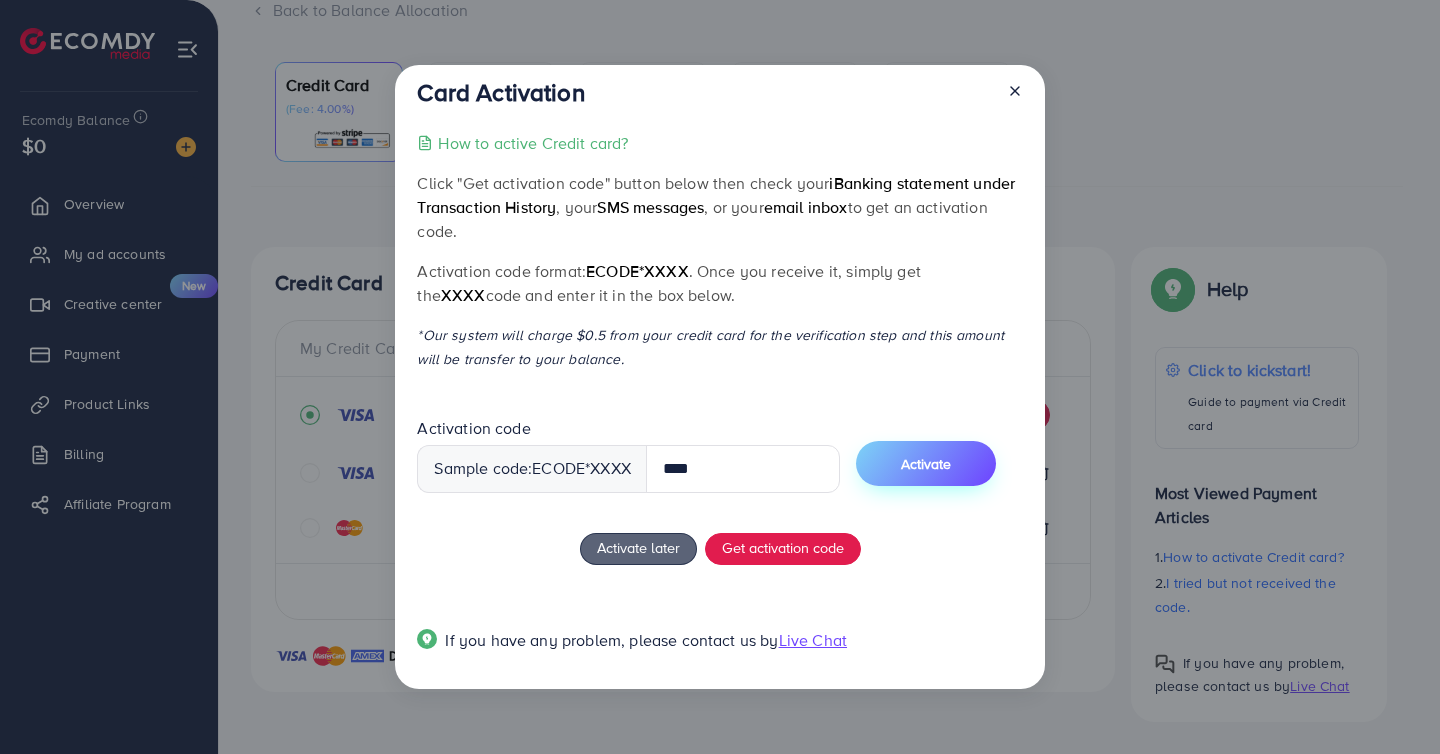 click on "Activate" at bounding box center (926, 463) 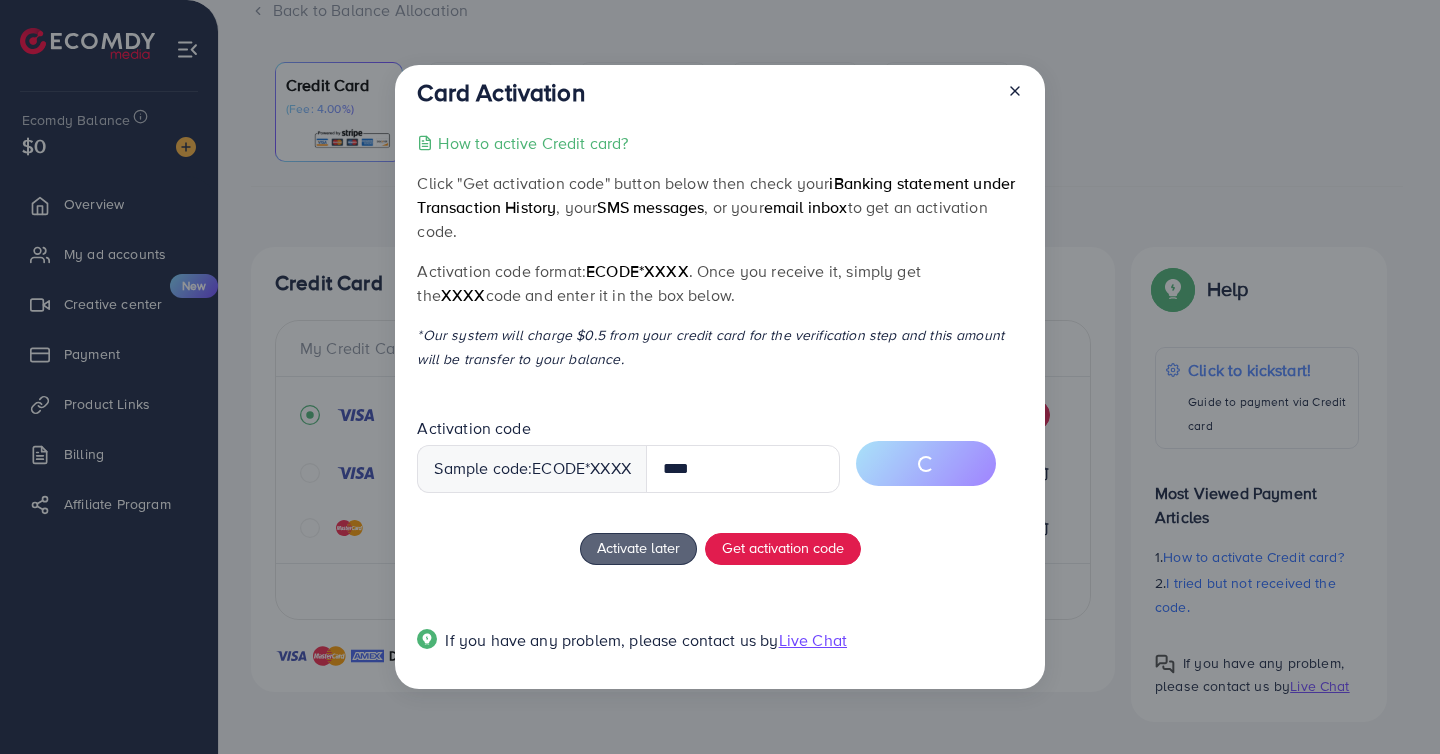 scroll, scrollTop: 29, scrollLeft: 0, axis: vertical 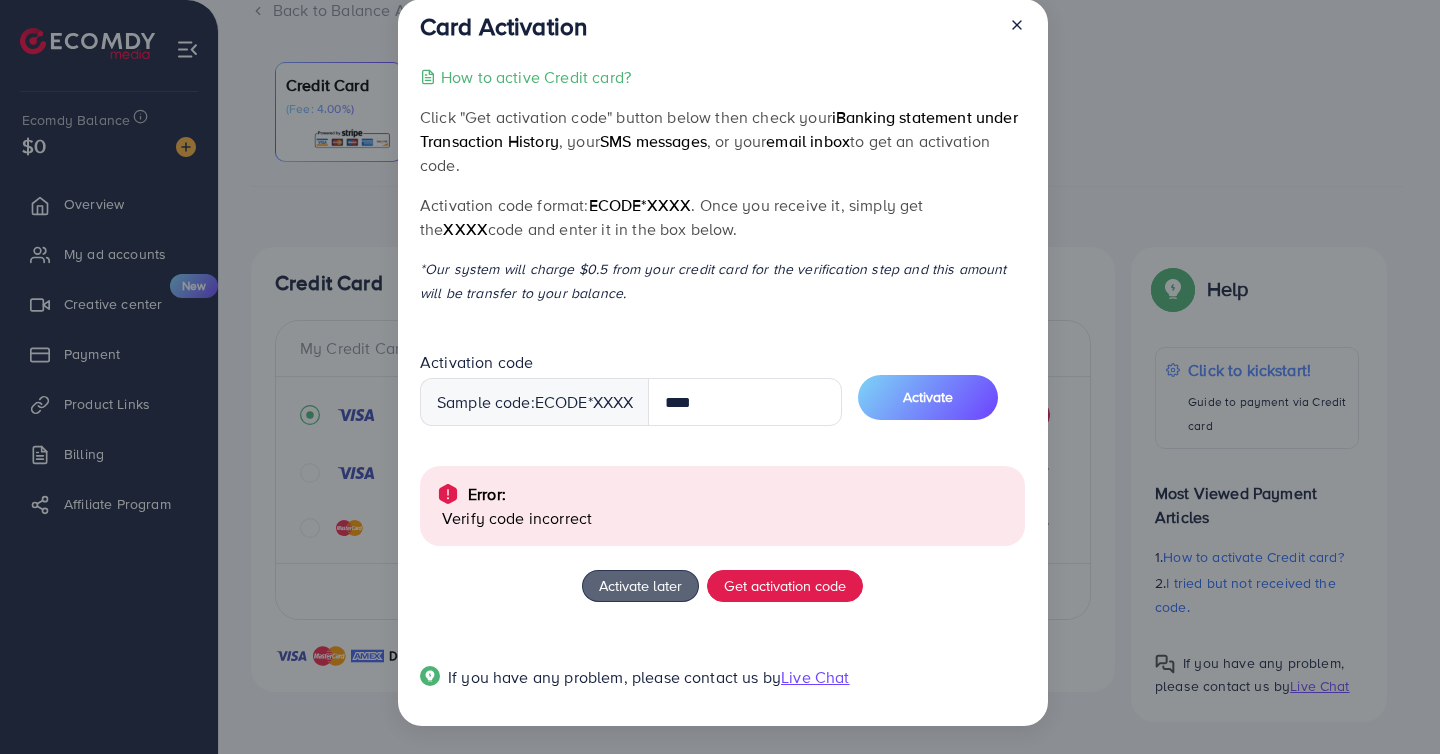 click at bounding box center (1009, 30) 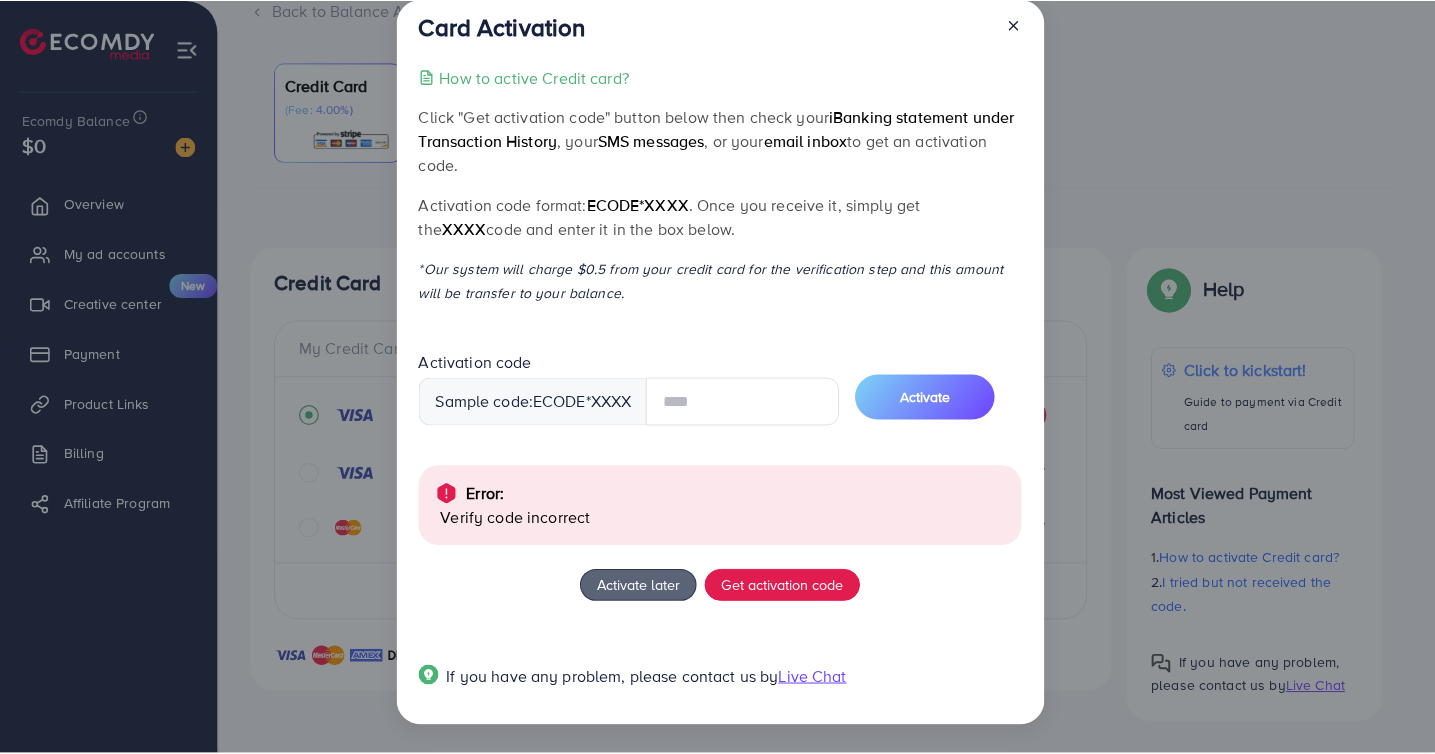 scroll, scrollTop: 0, scrollLeft: 0, axis: both 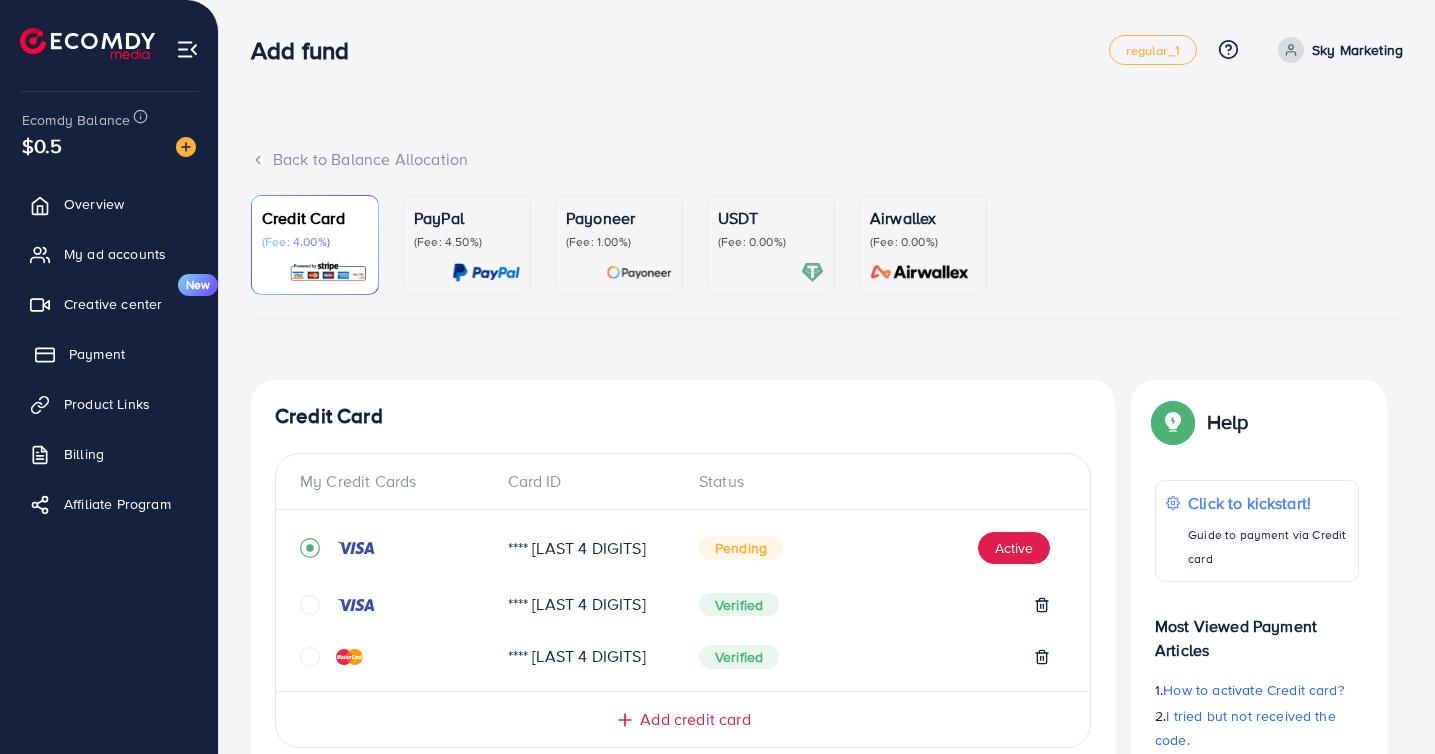 click on "Payment" at bounding box center [97, 354] 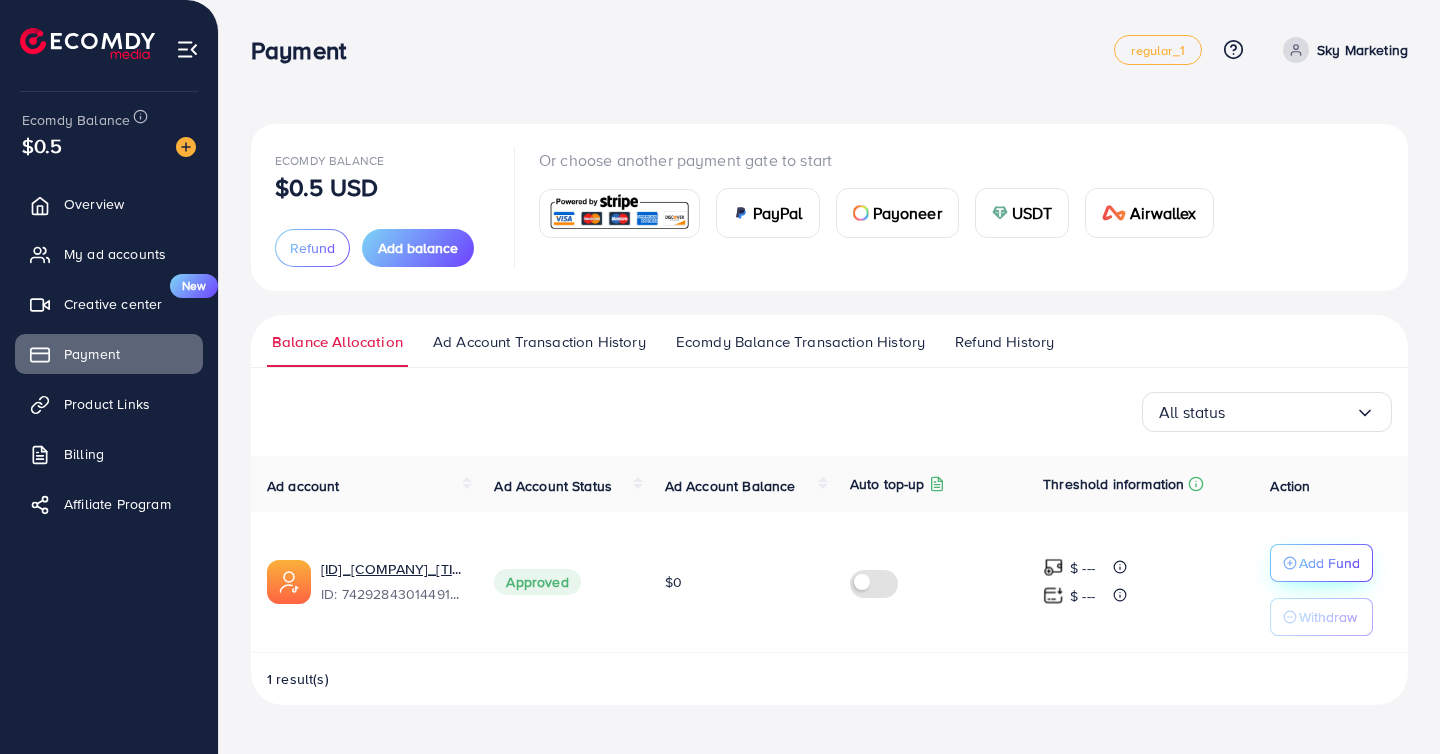click on "Add Fund" at bounding box center [1329, 563] 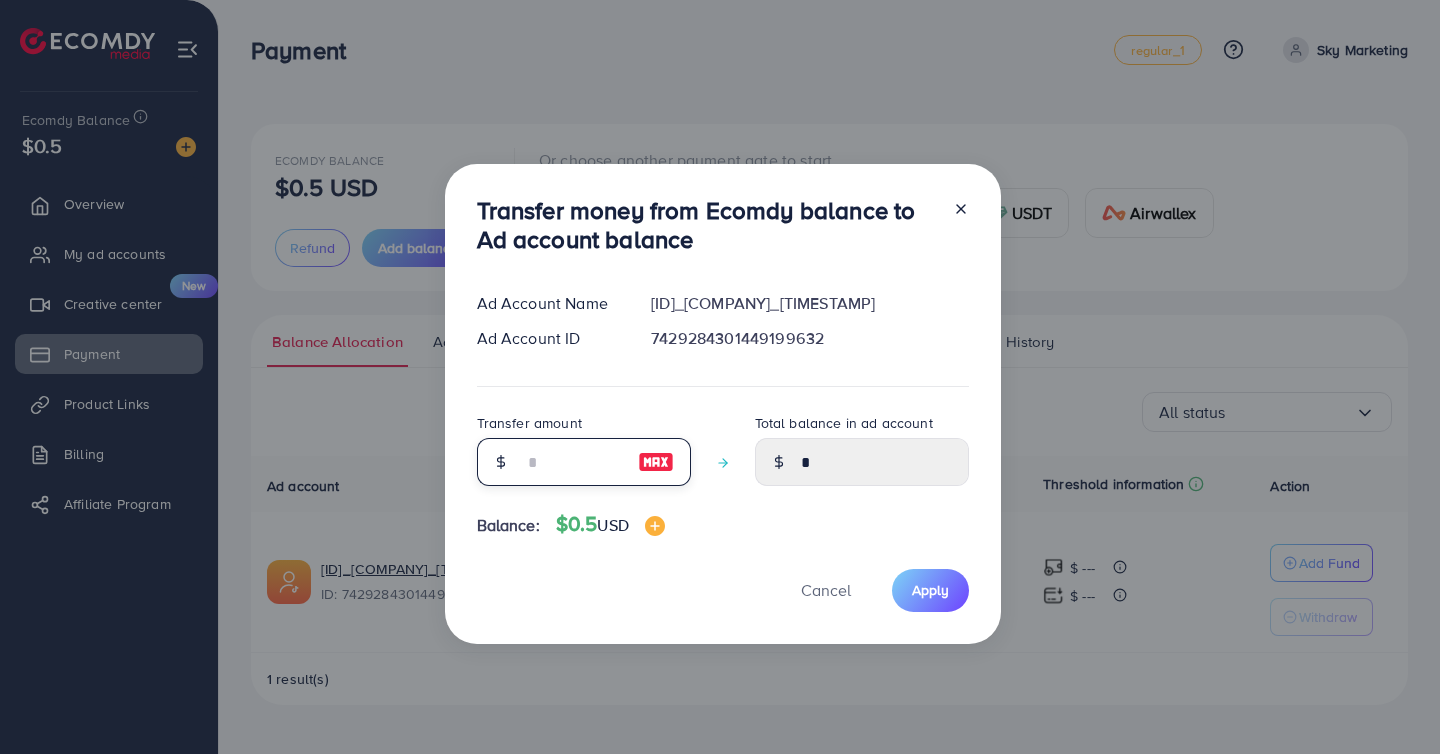 click at bounding box center [573, 462] 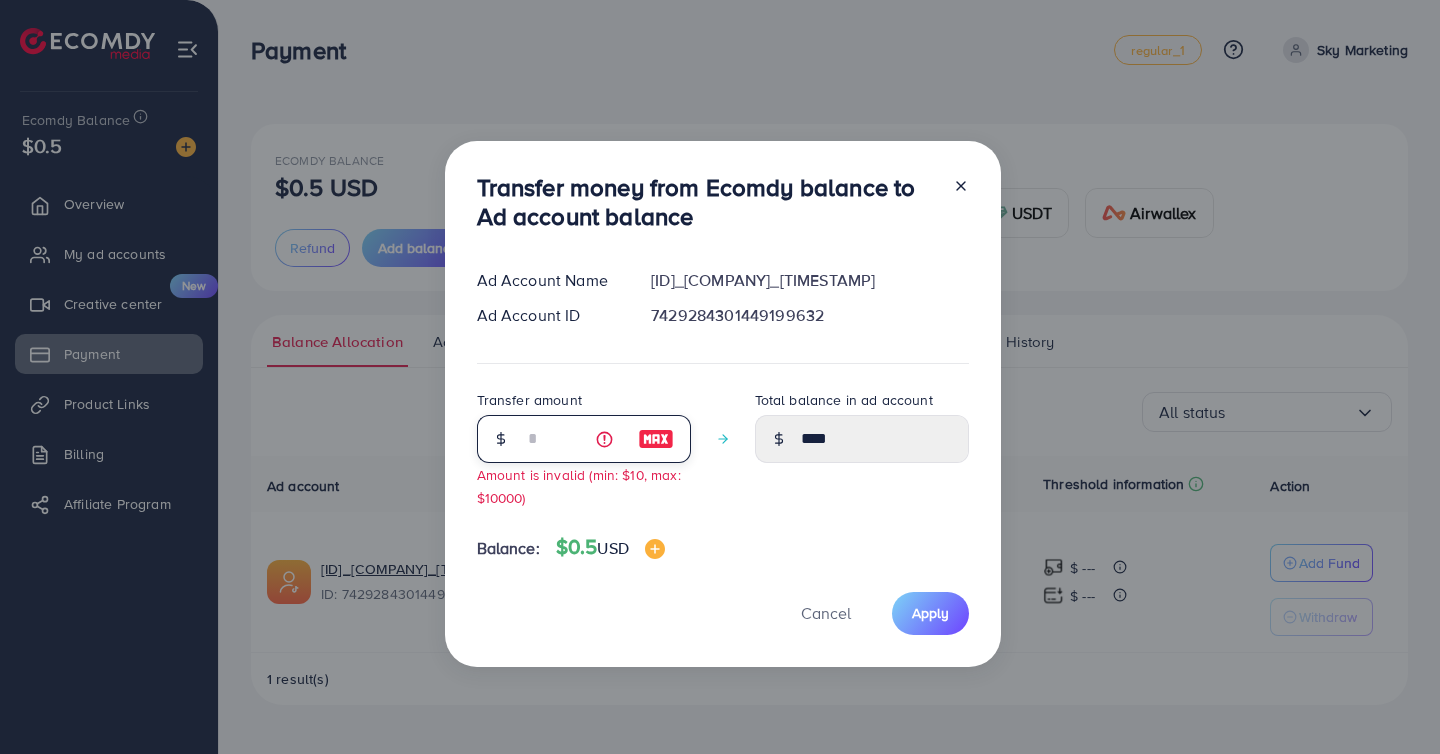 type on "*" 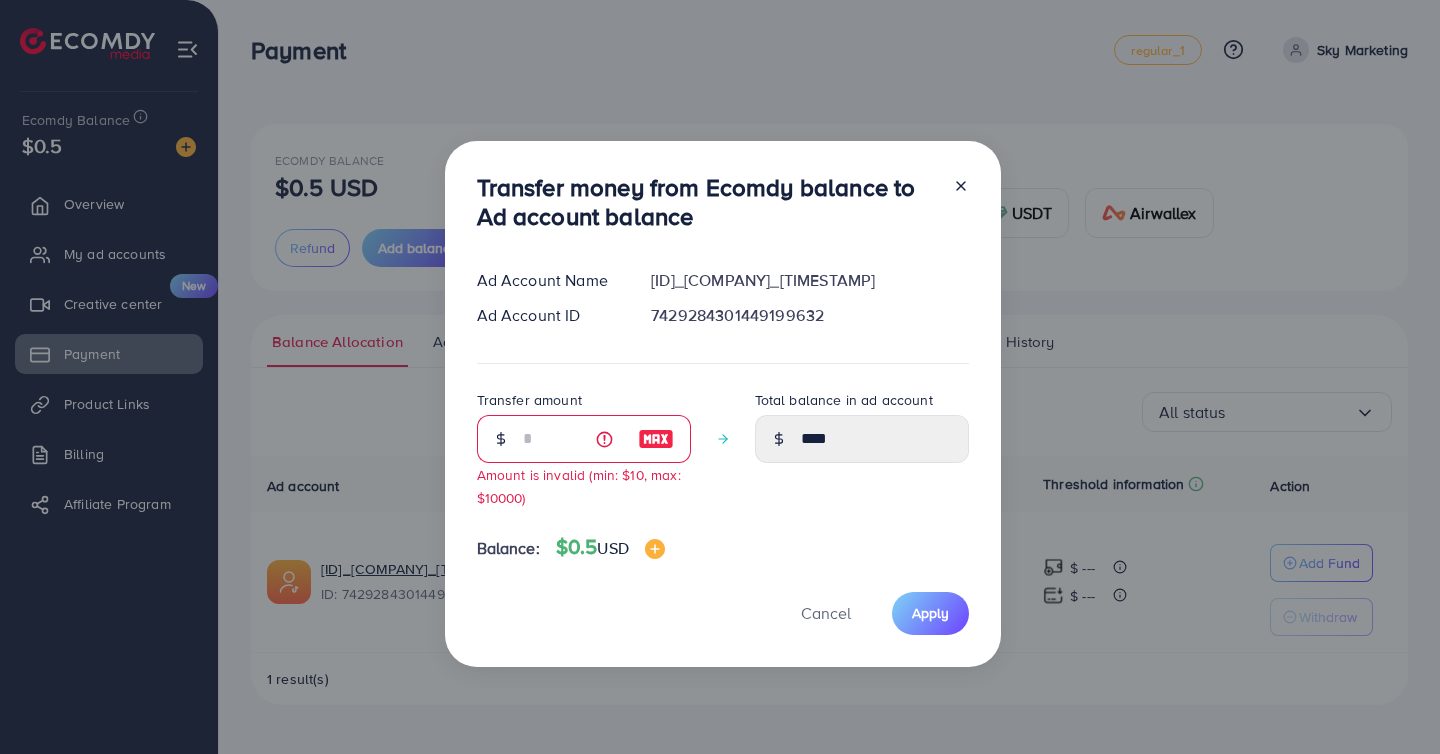 click 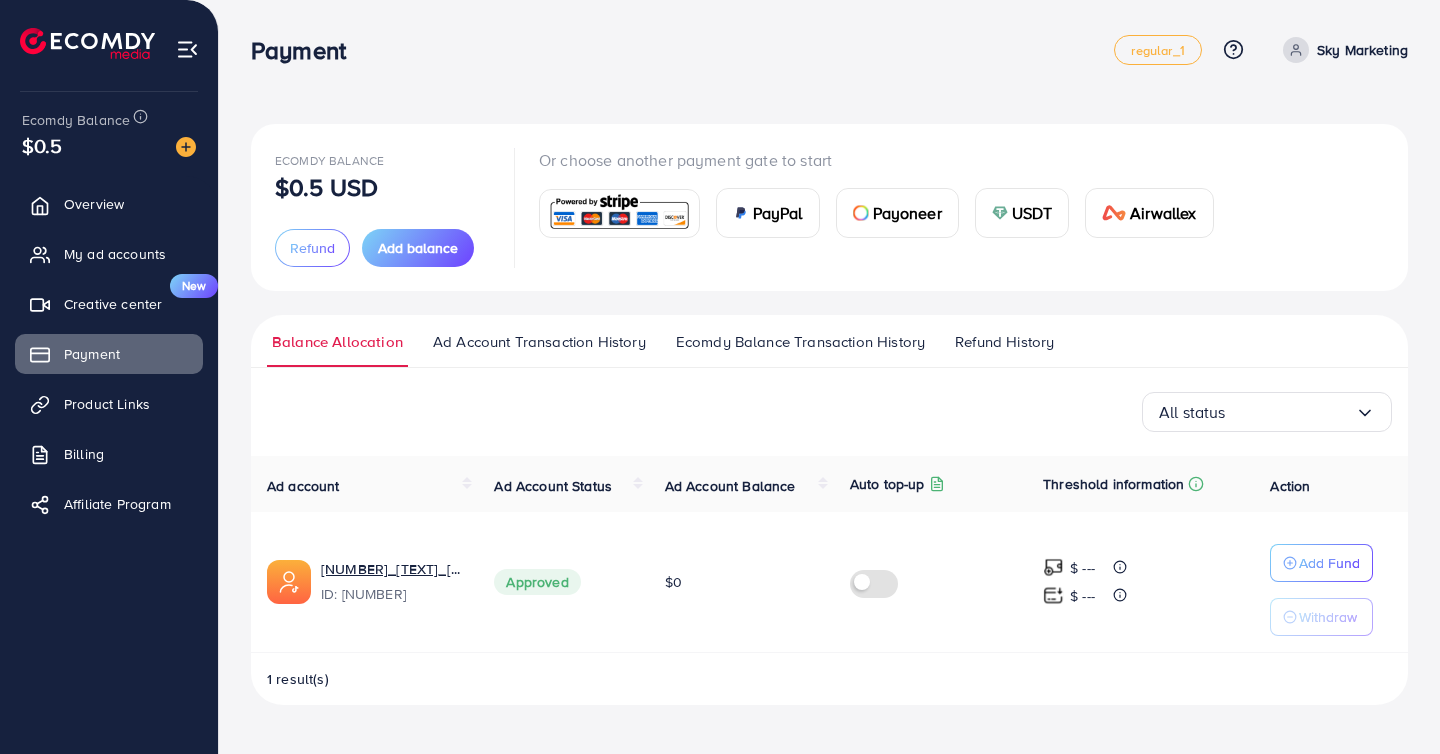 scroll, scrollTop: 0, scrollLeft: 0, axis: both 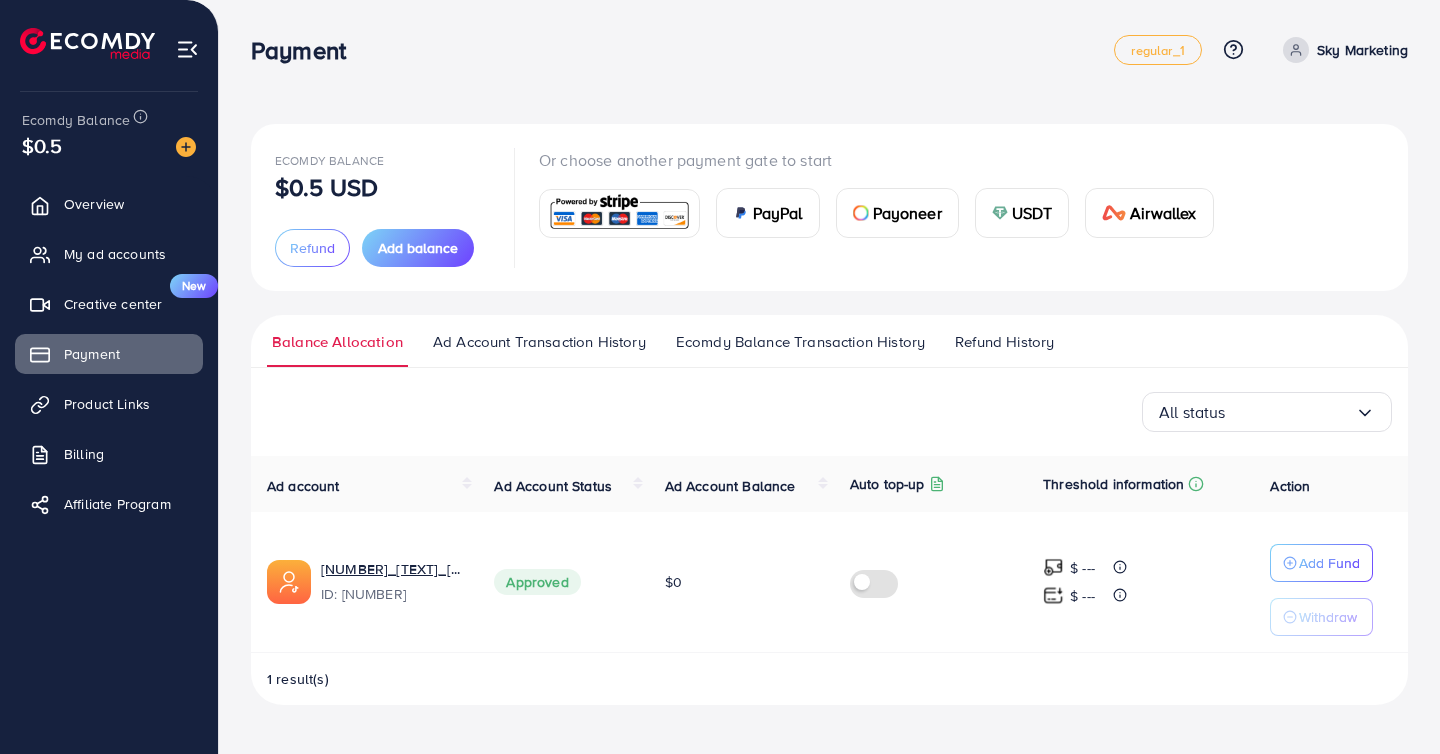 click at bounding box center (878, 581) 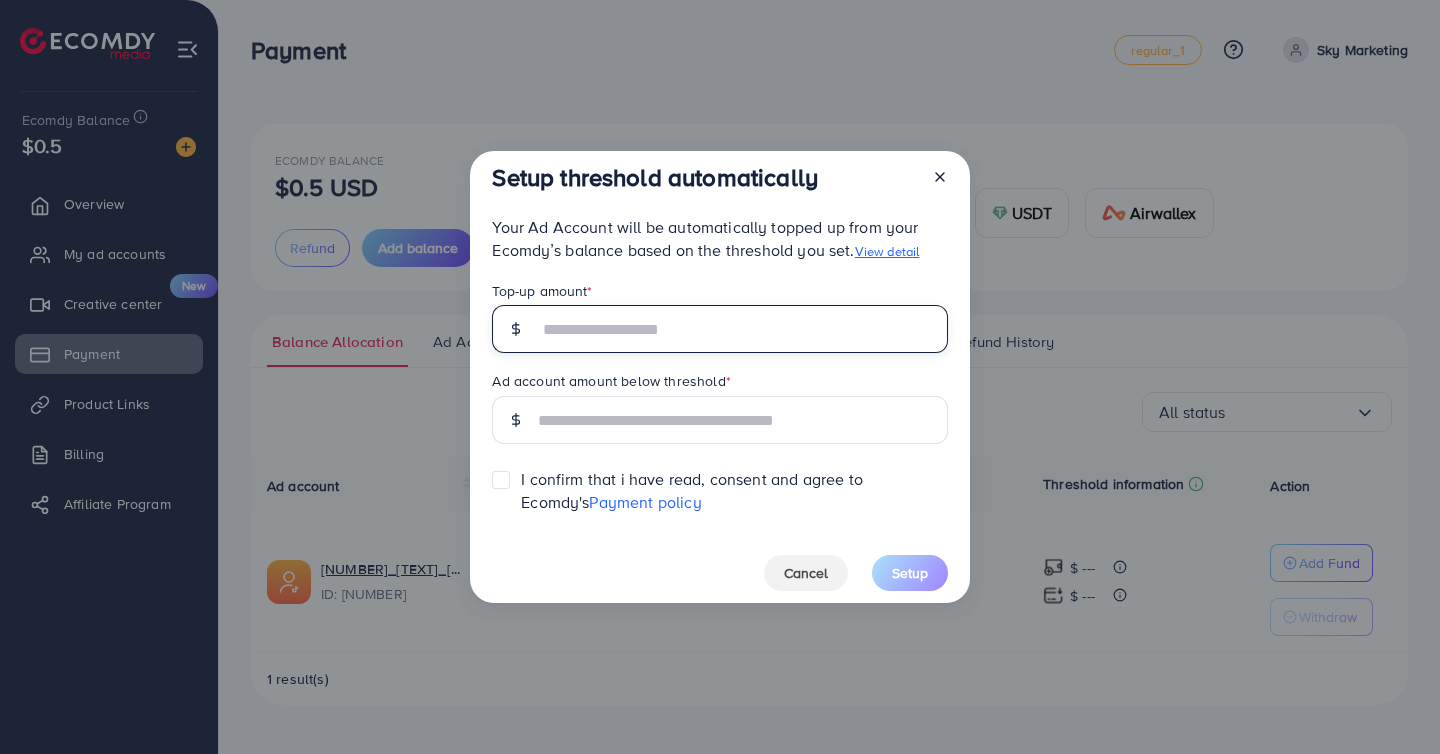 click at bounding box center [742, 329] 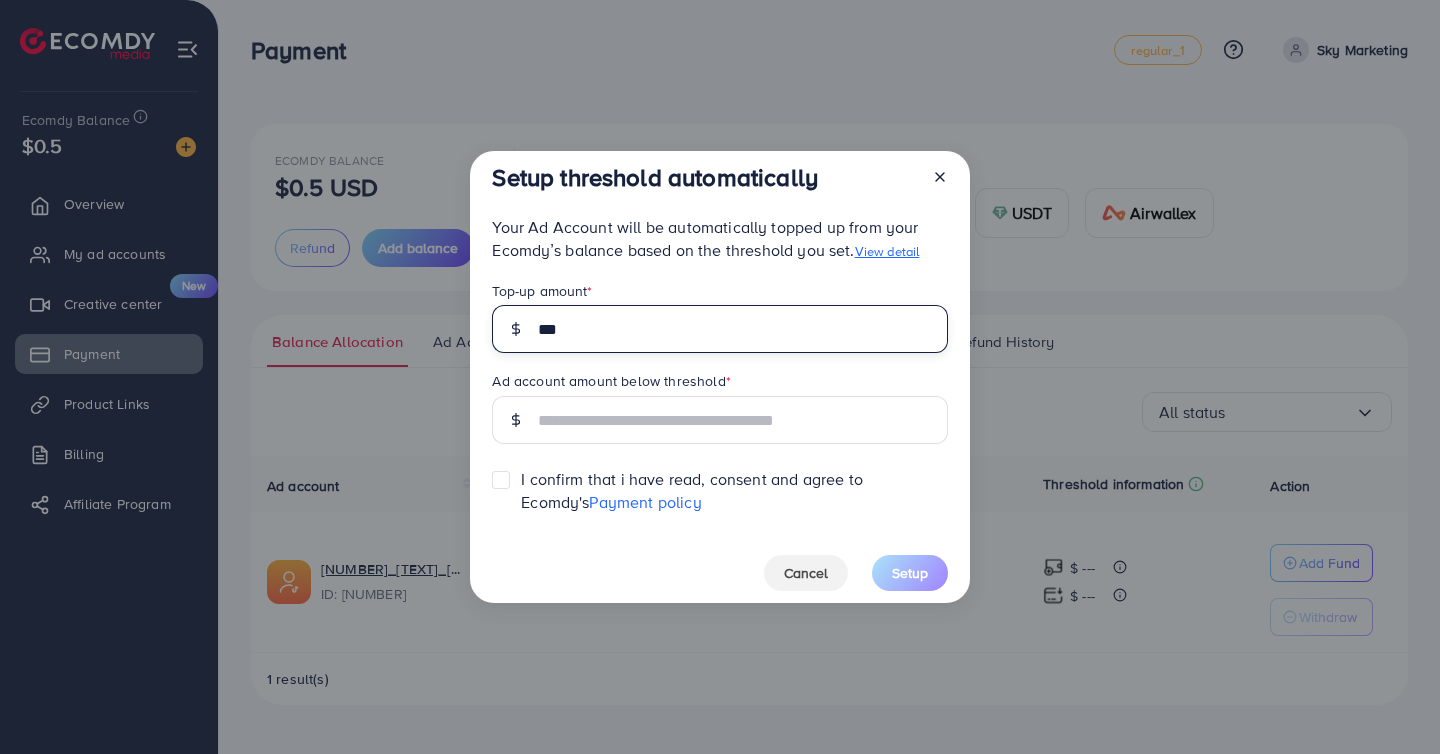 type on "***" 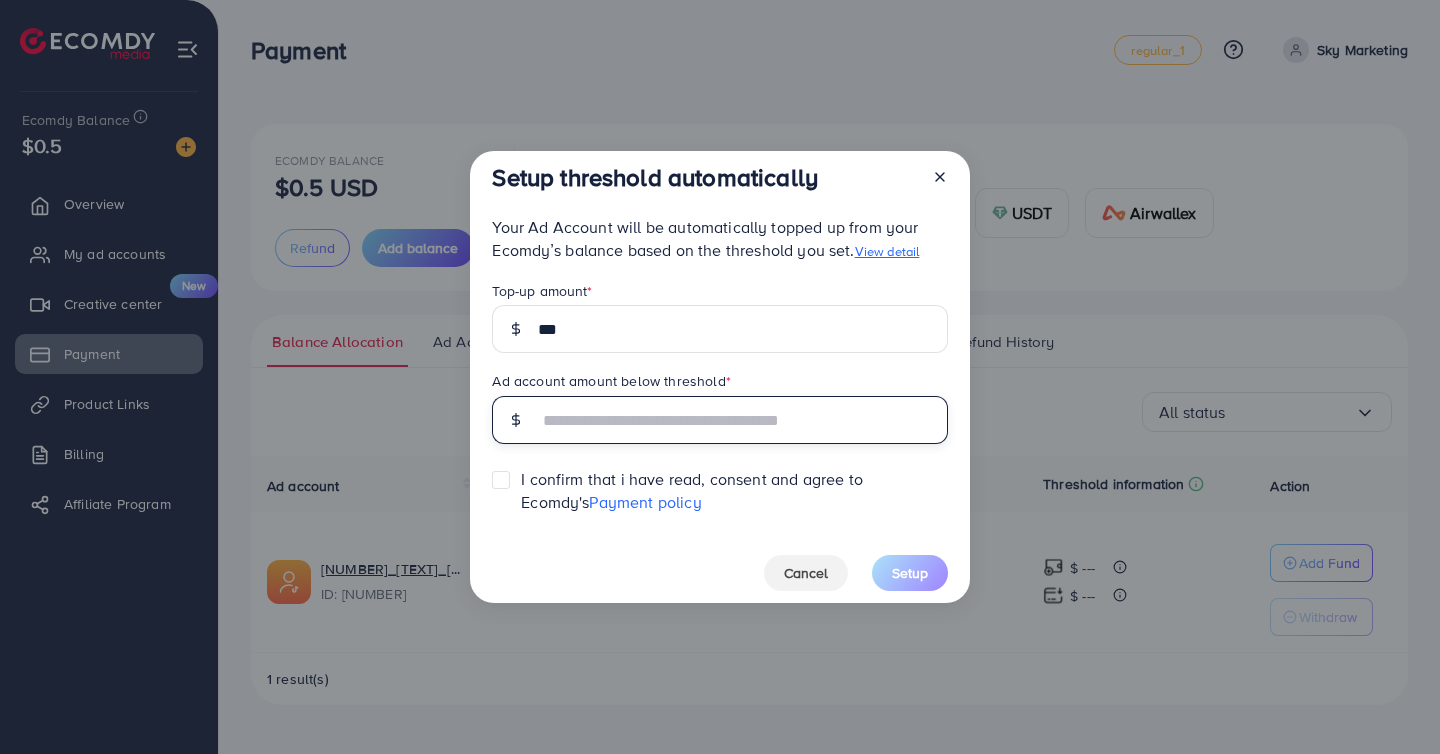 click at bounding box center (742, 420) 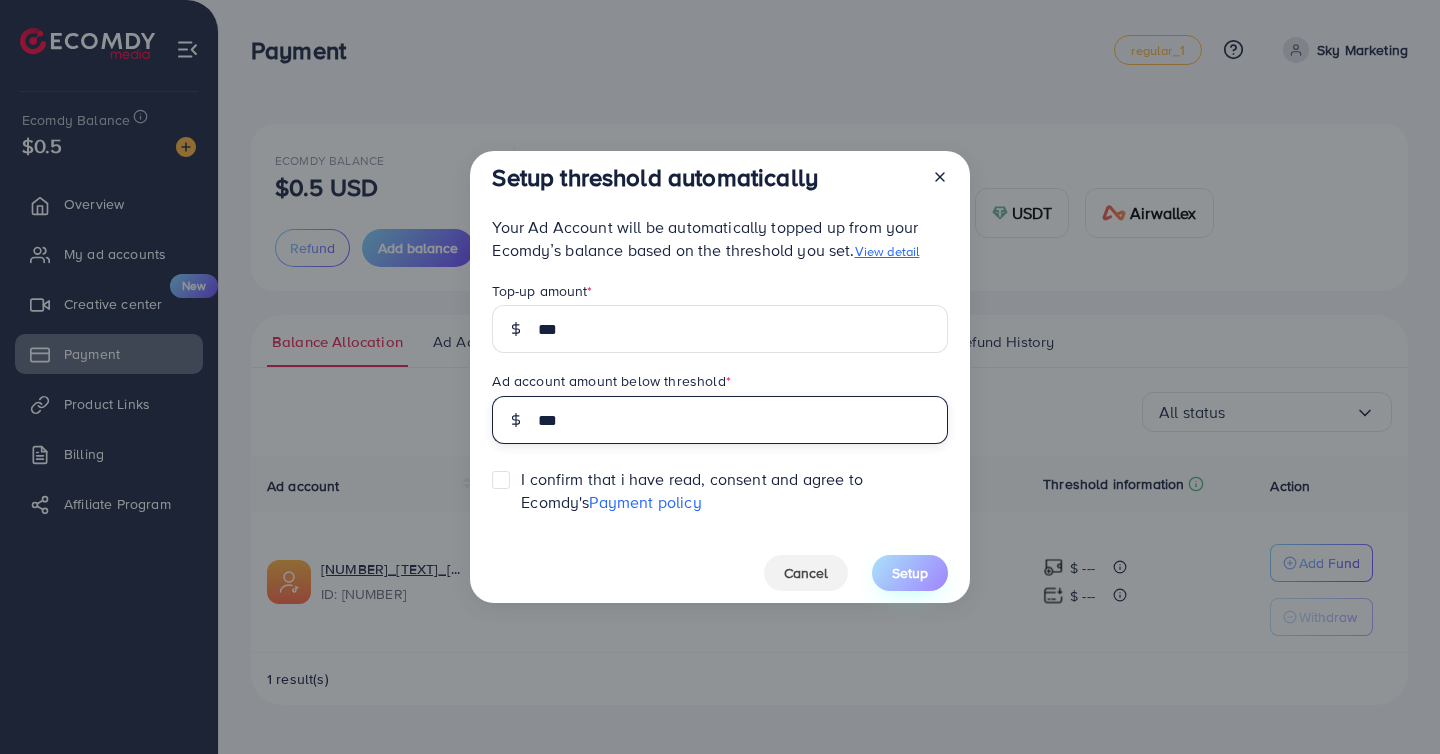 type on "***" 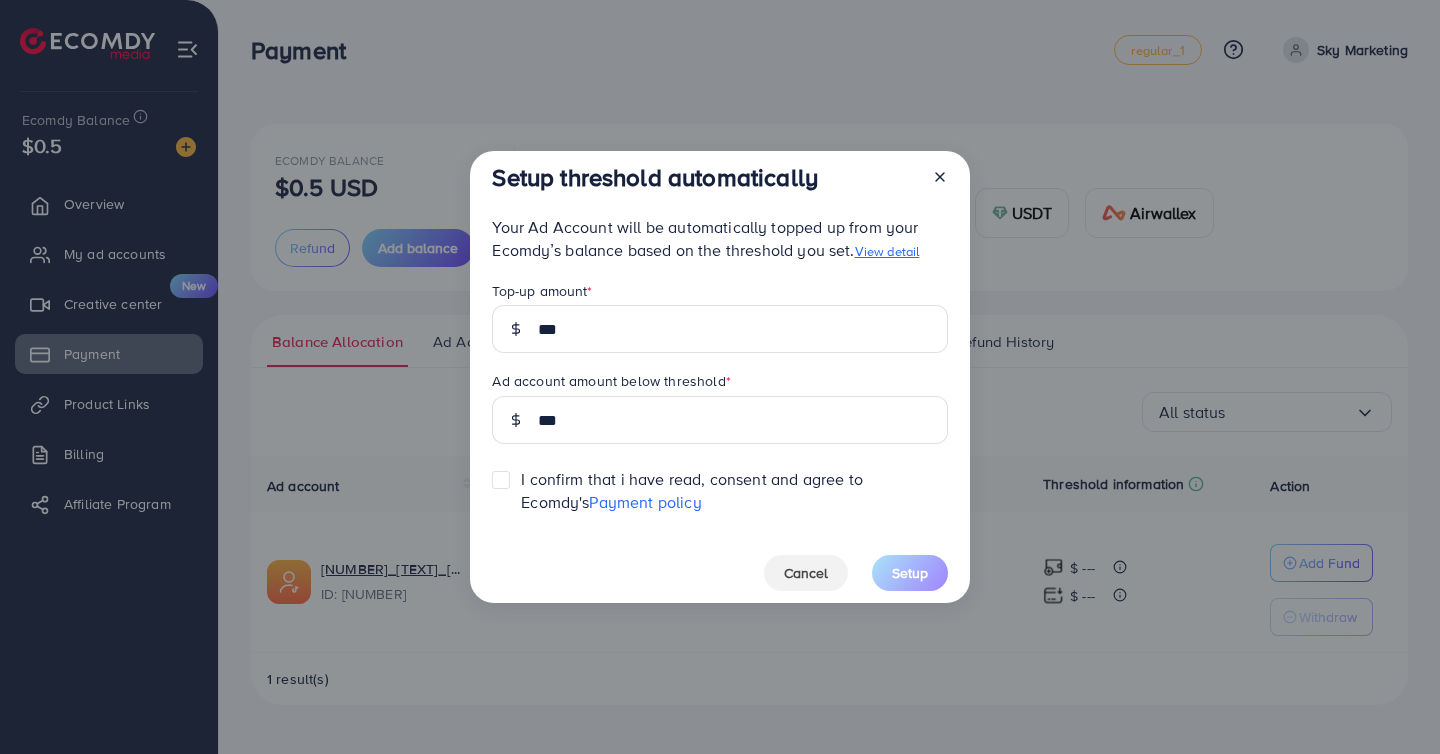 click at bounding box center (521, 470) 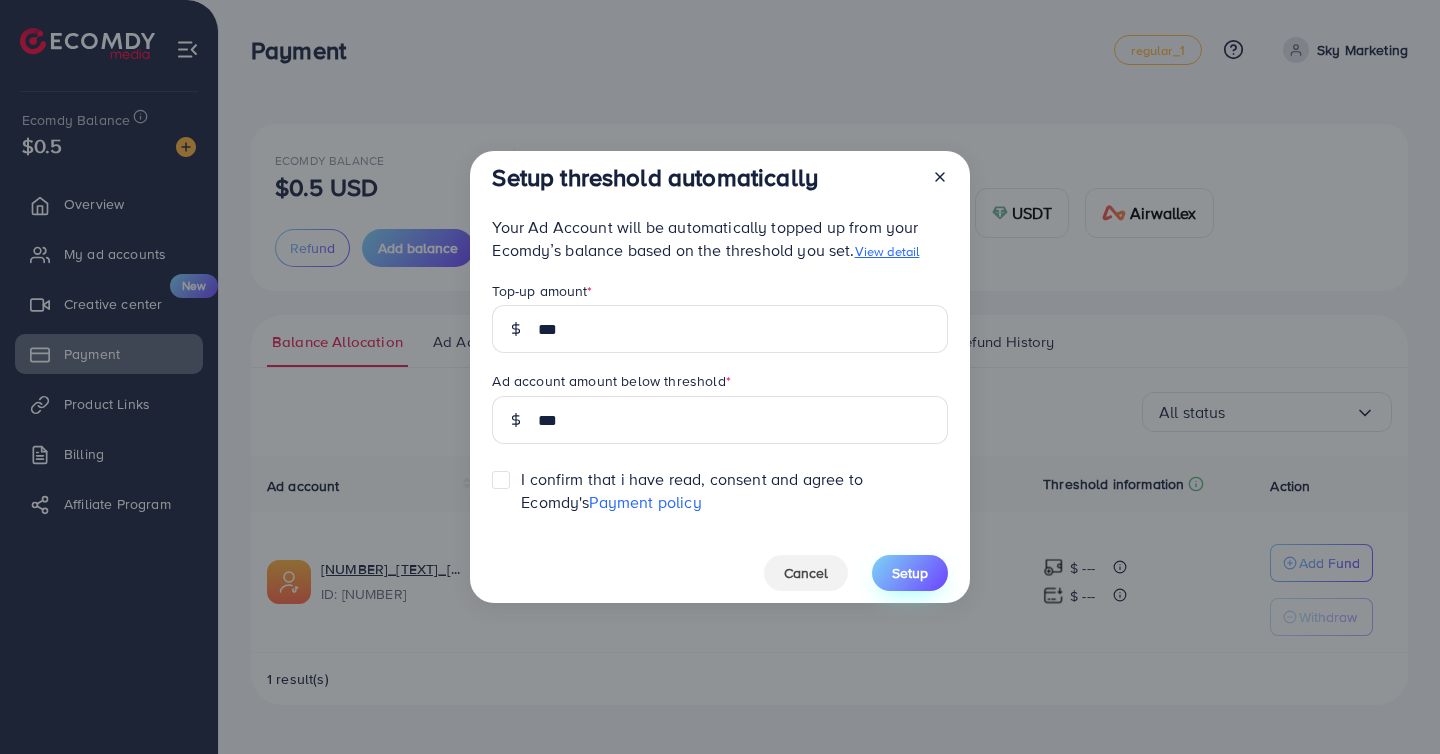 click on "Setup" at bounding box center [910, 573] 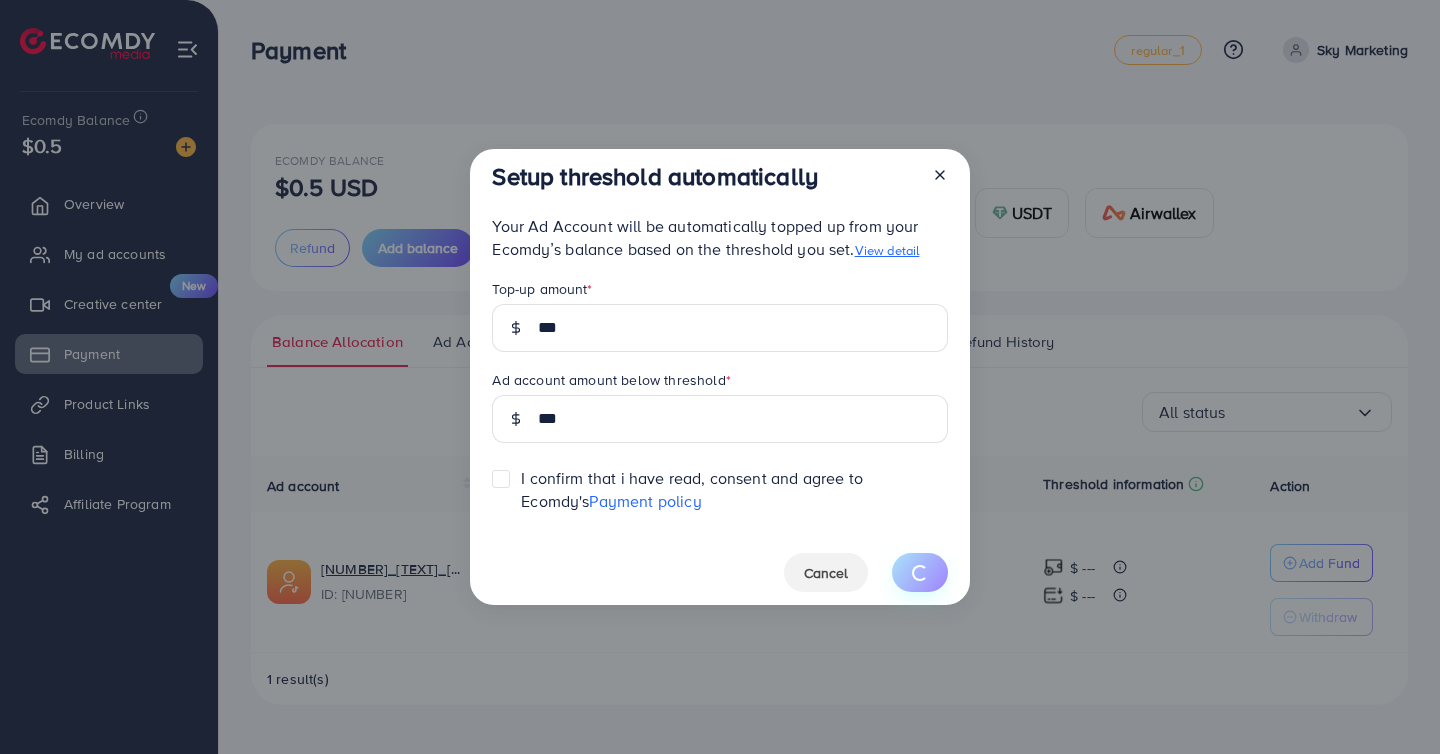 type 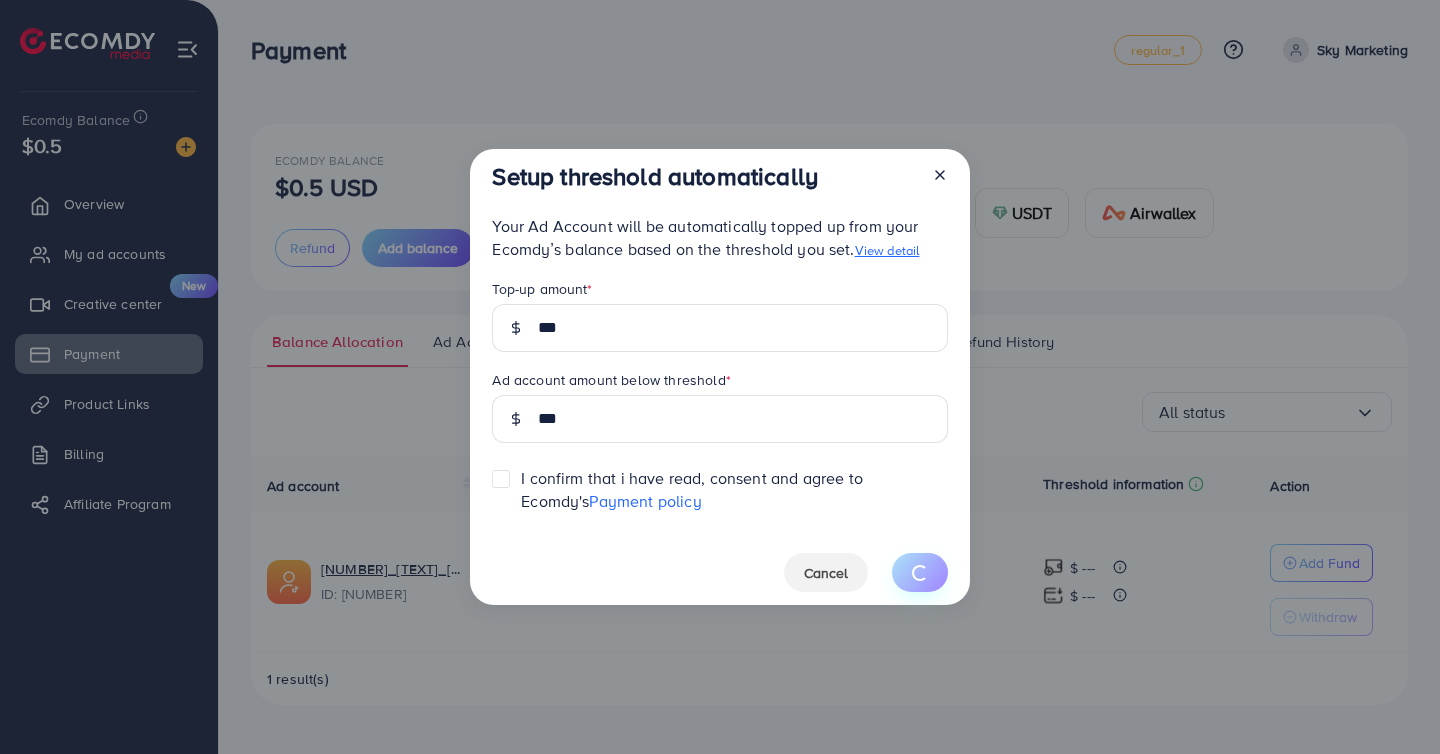 type 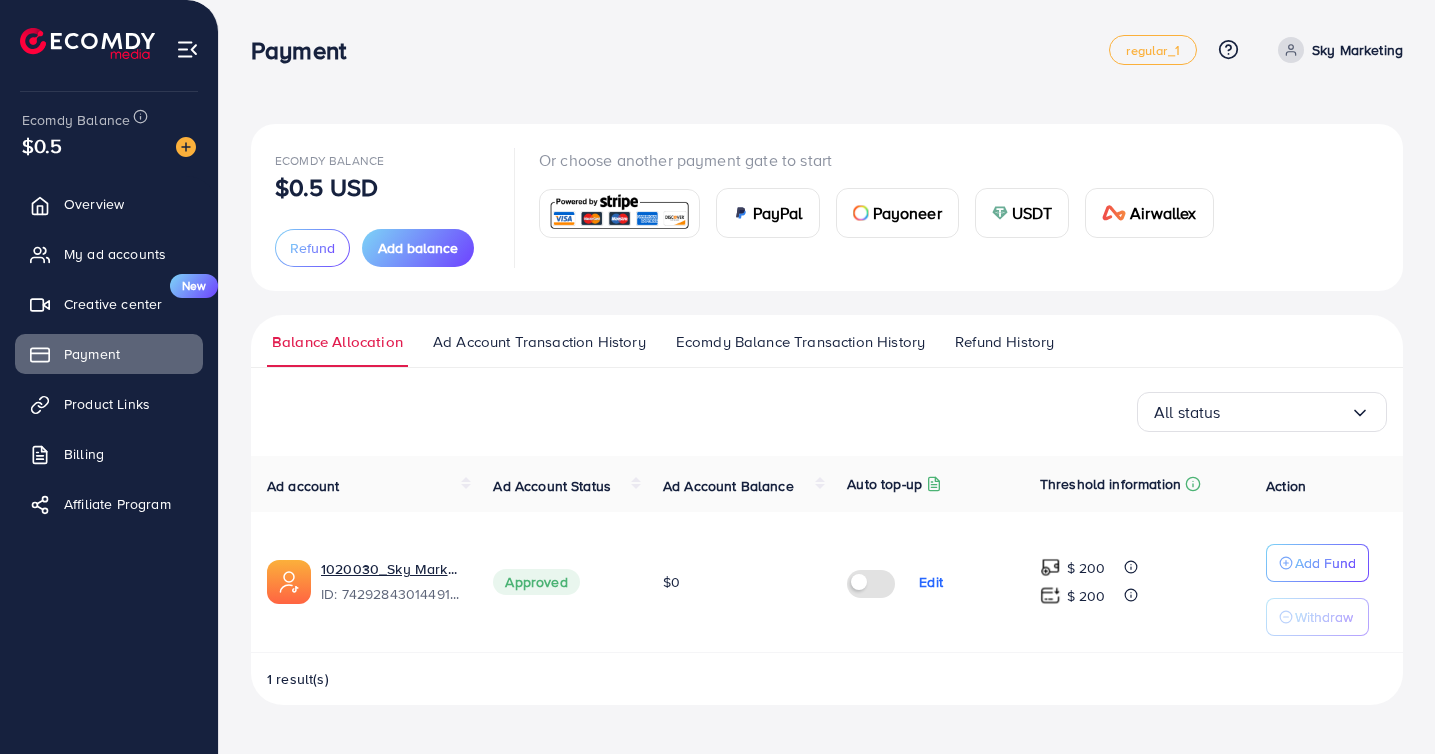 scroll, scrollTop: 0, scrollLeft: 0, axis: both 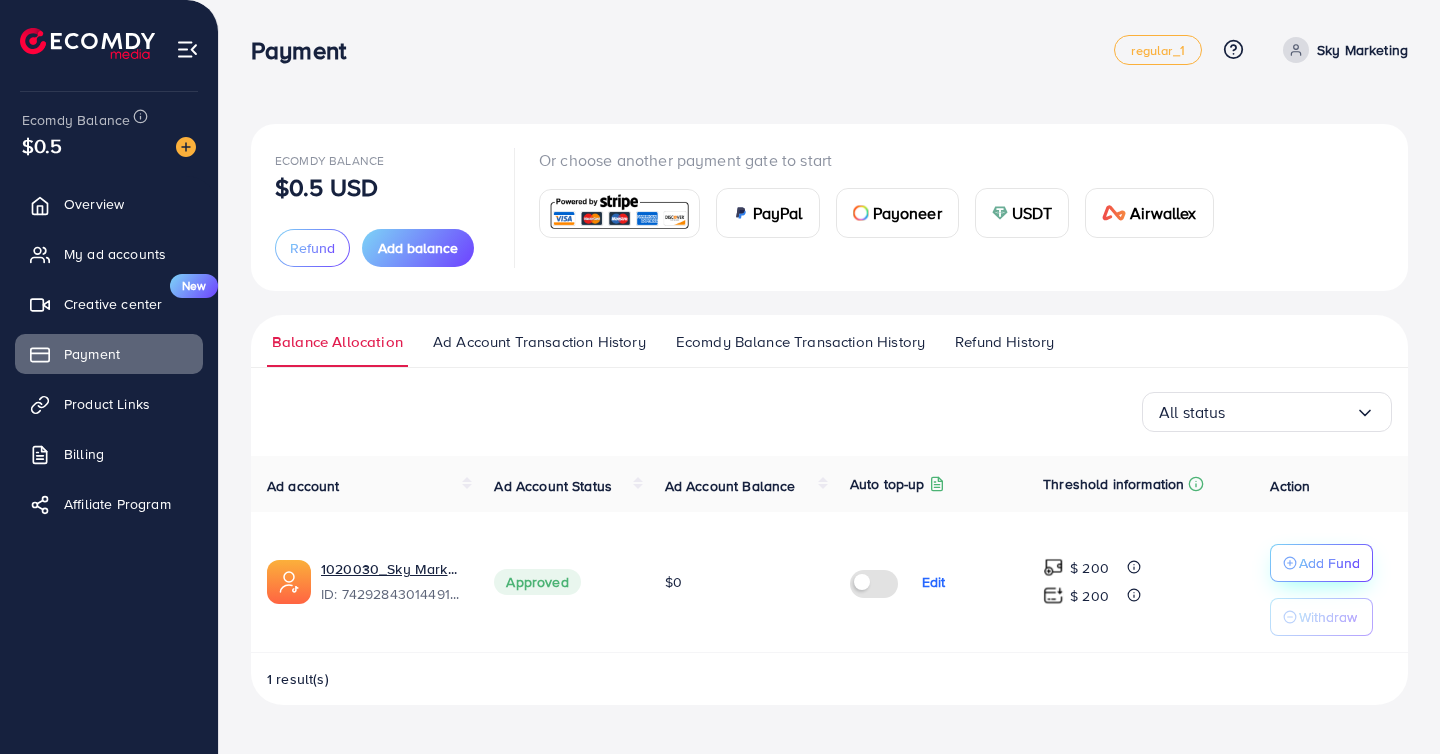 click on "Add Fund" at bounding box center (1329, 563) 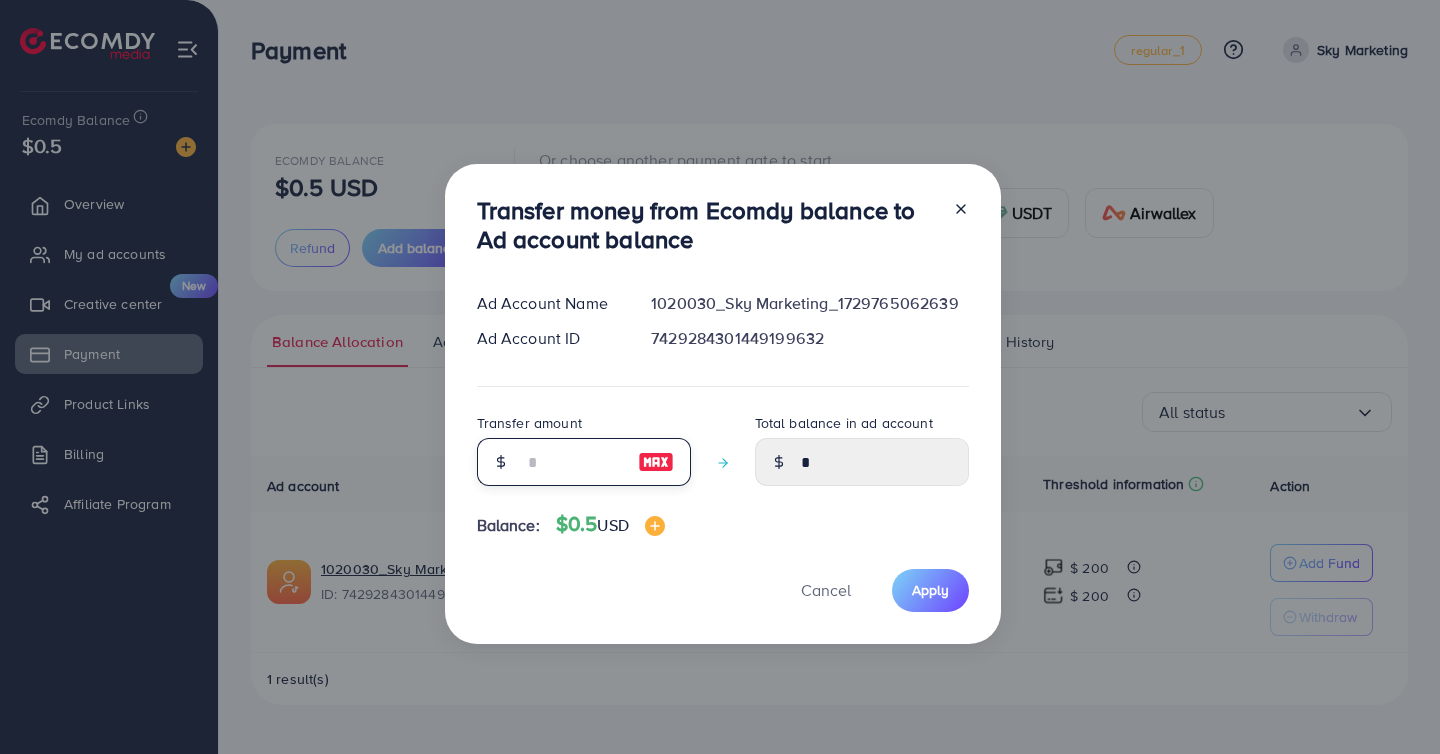 click at bounding box center (573, 462) 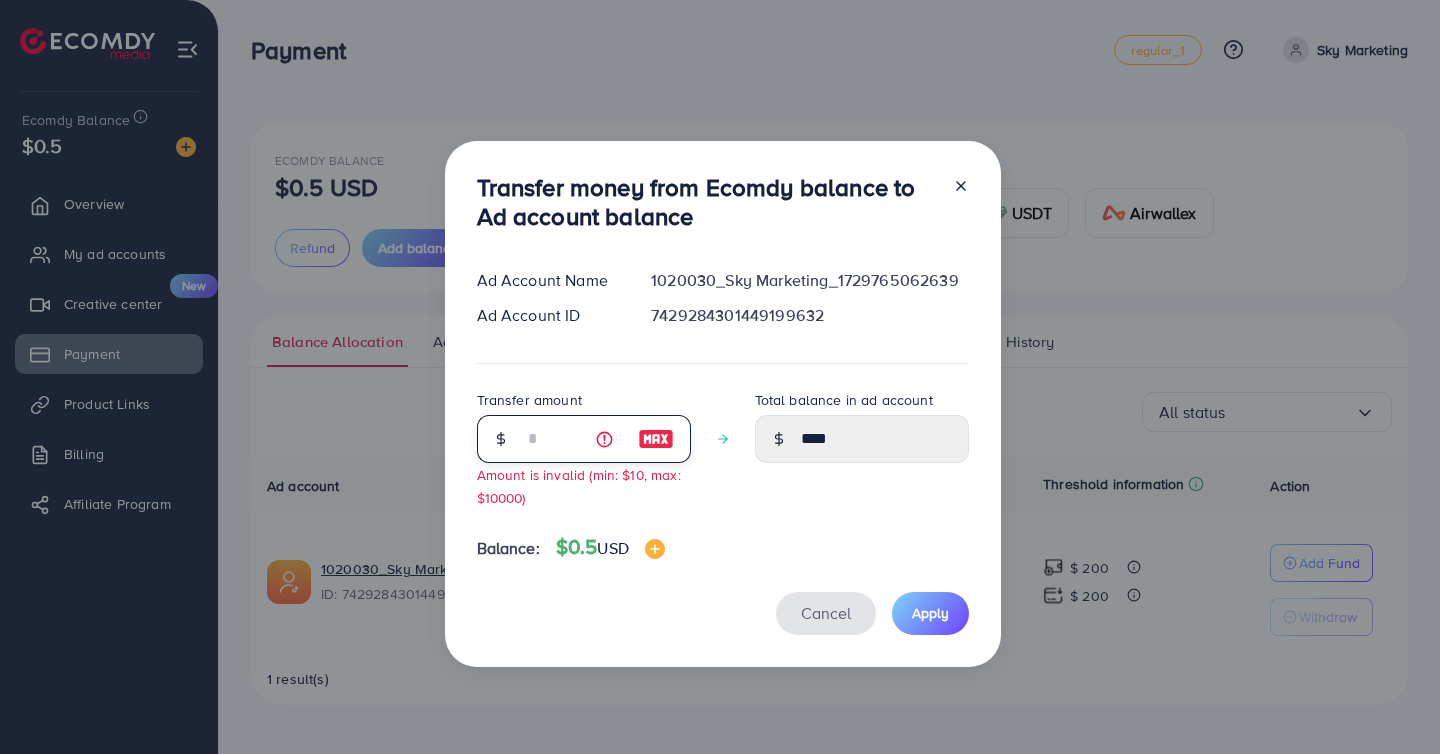 type on "*" 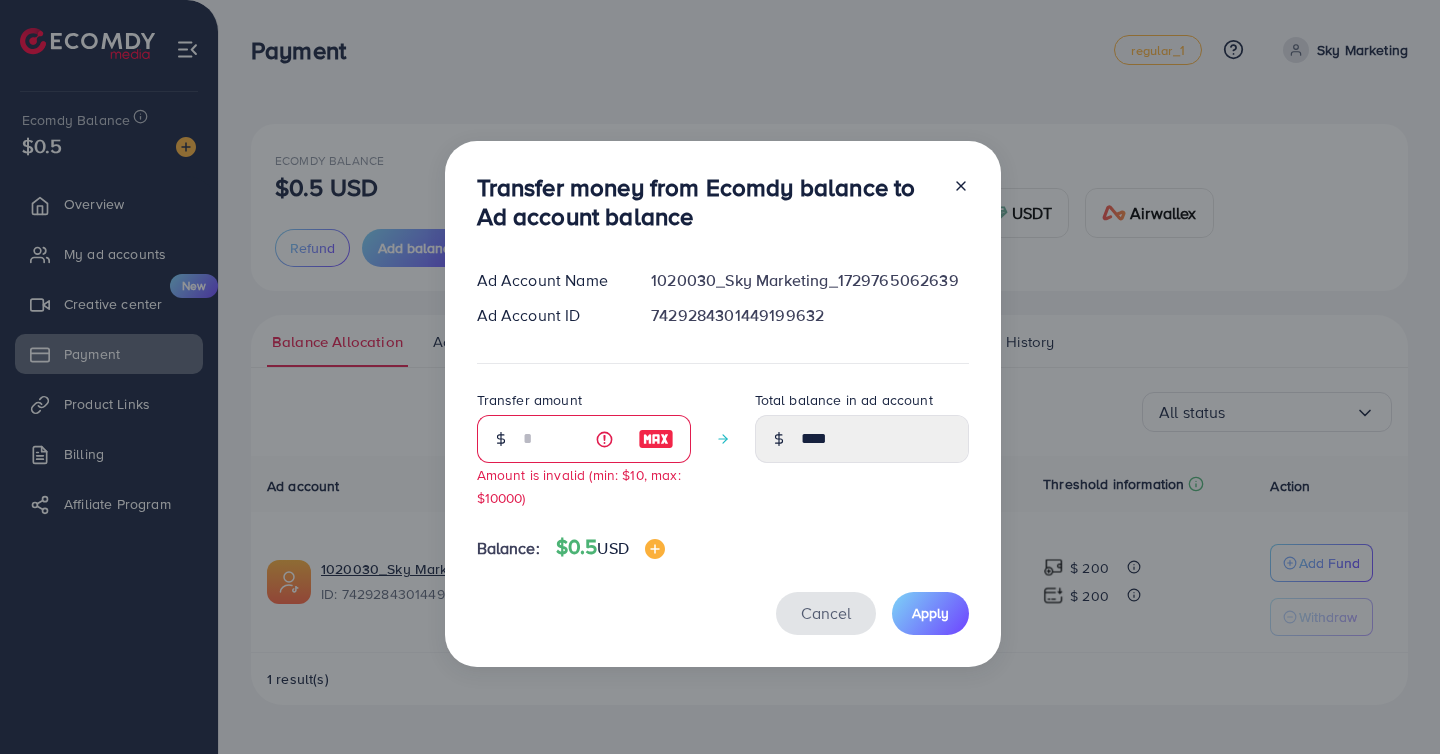 click on "Cancel" at bounding box center (826, 613) 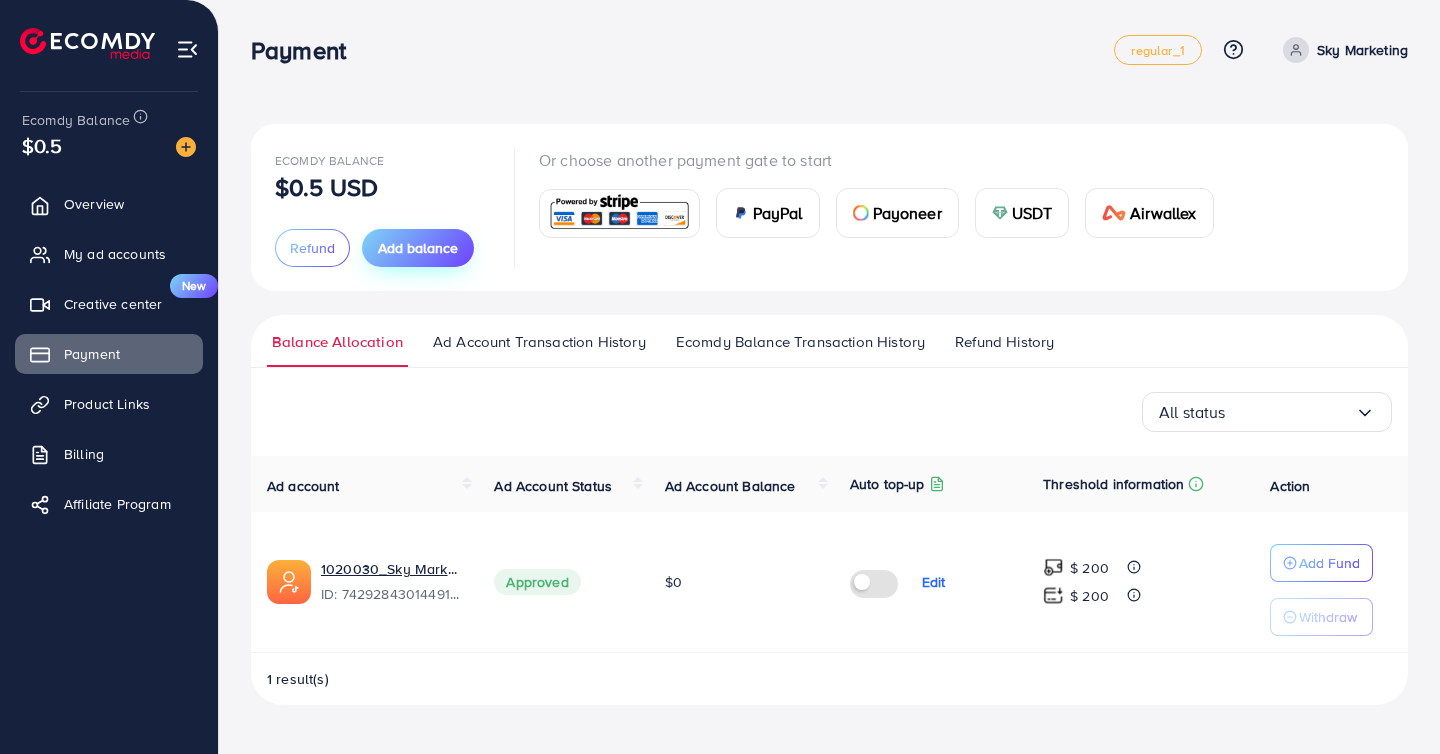 click on "Add balance" at bounding box center [418, 248] 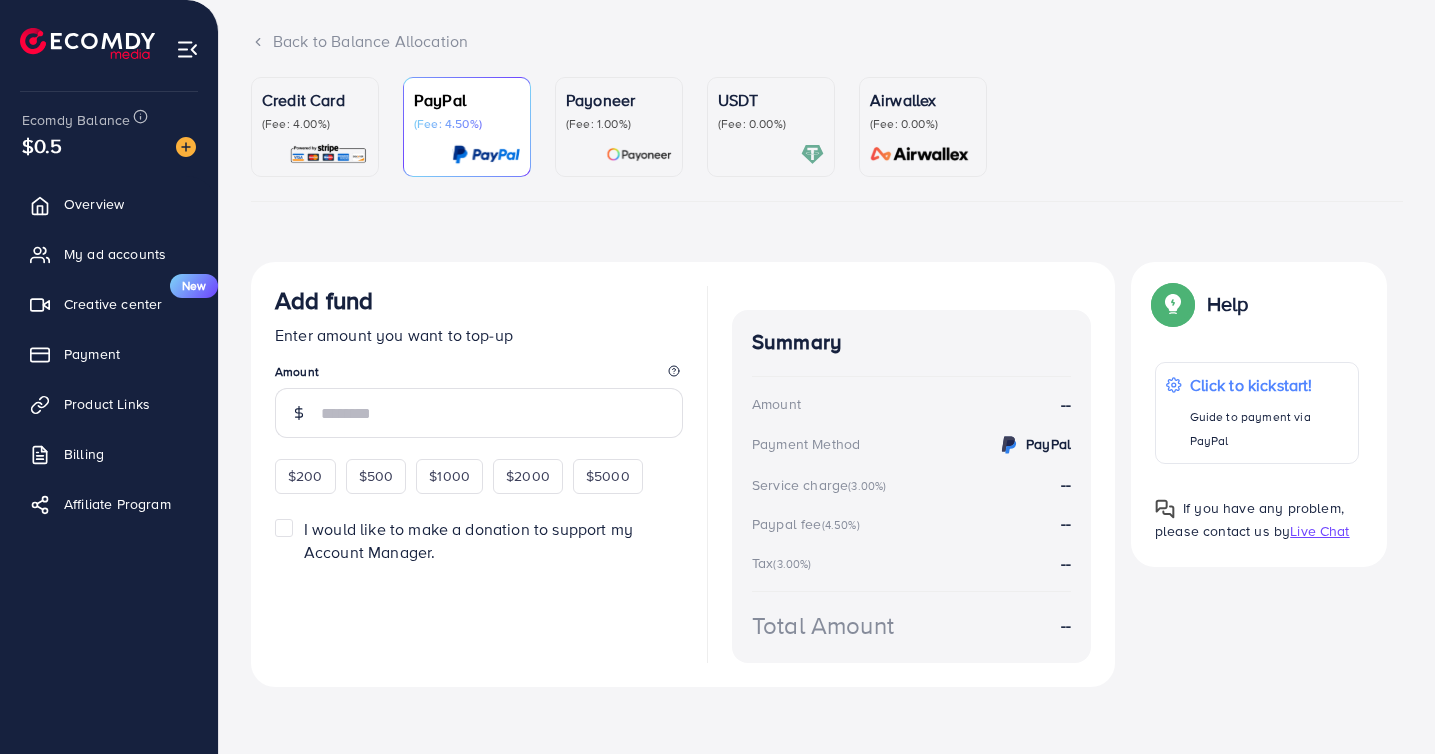 scroll, scrollTop: 123, scrollLeft: 0, axis: vertical 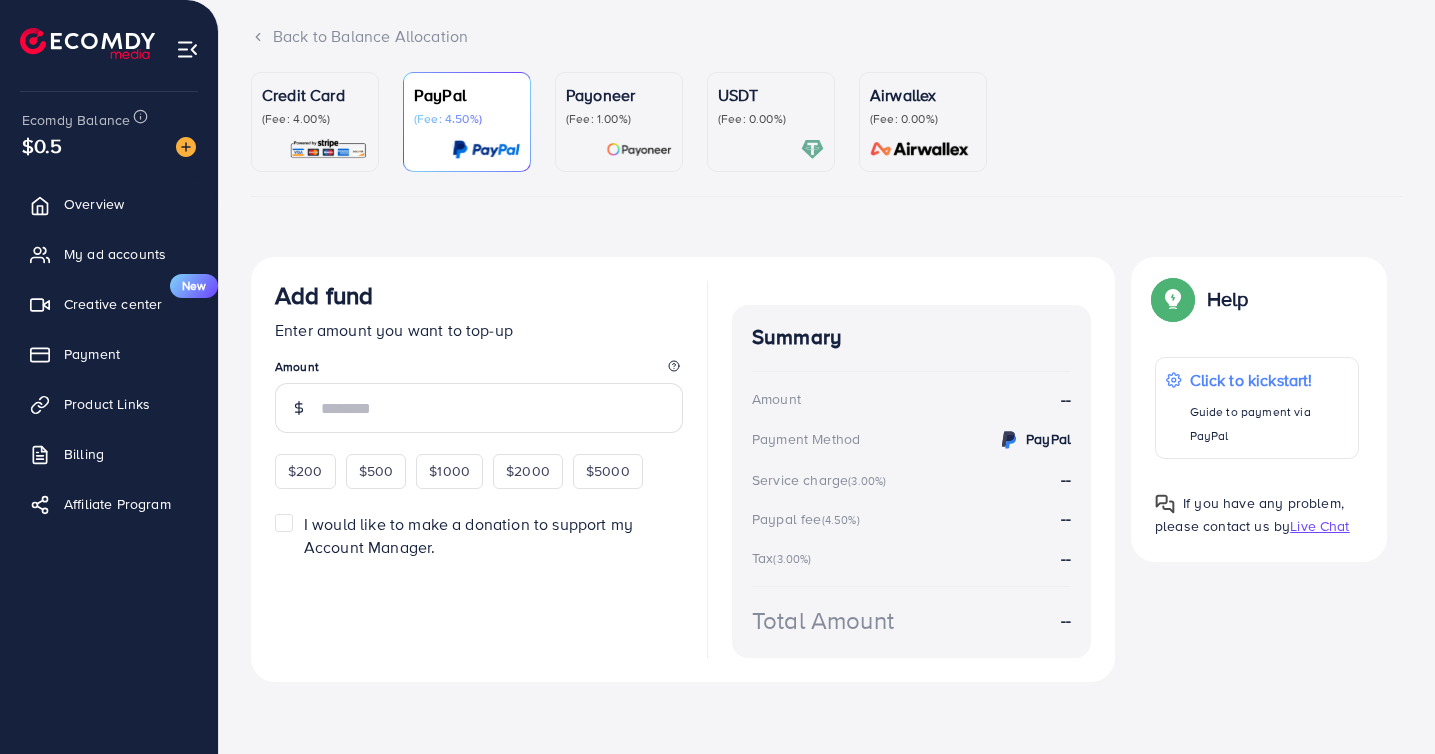 click on "(Fee: 4.00%)" at bounding box center [315, 119] 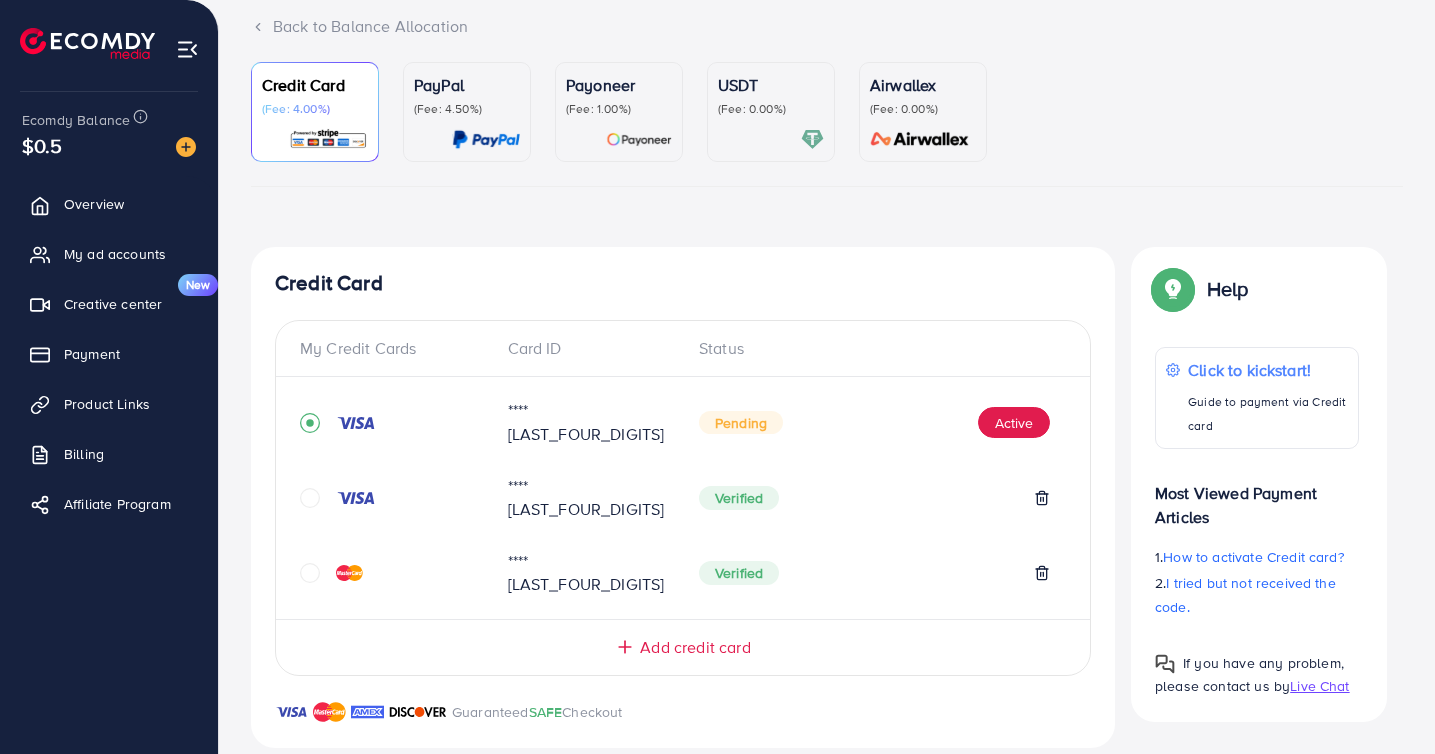 scroll, scrollTop: 0, scrollLeft: 0, axis: both 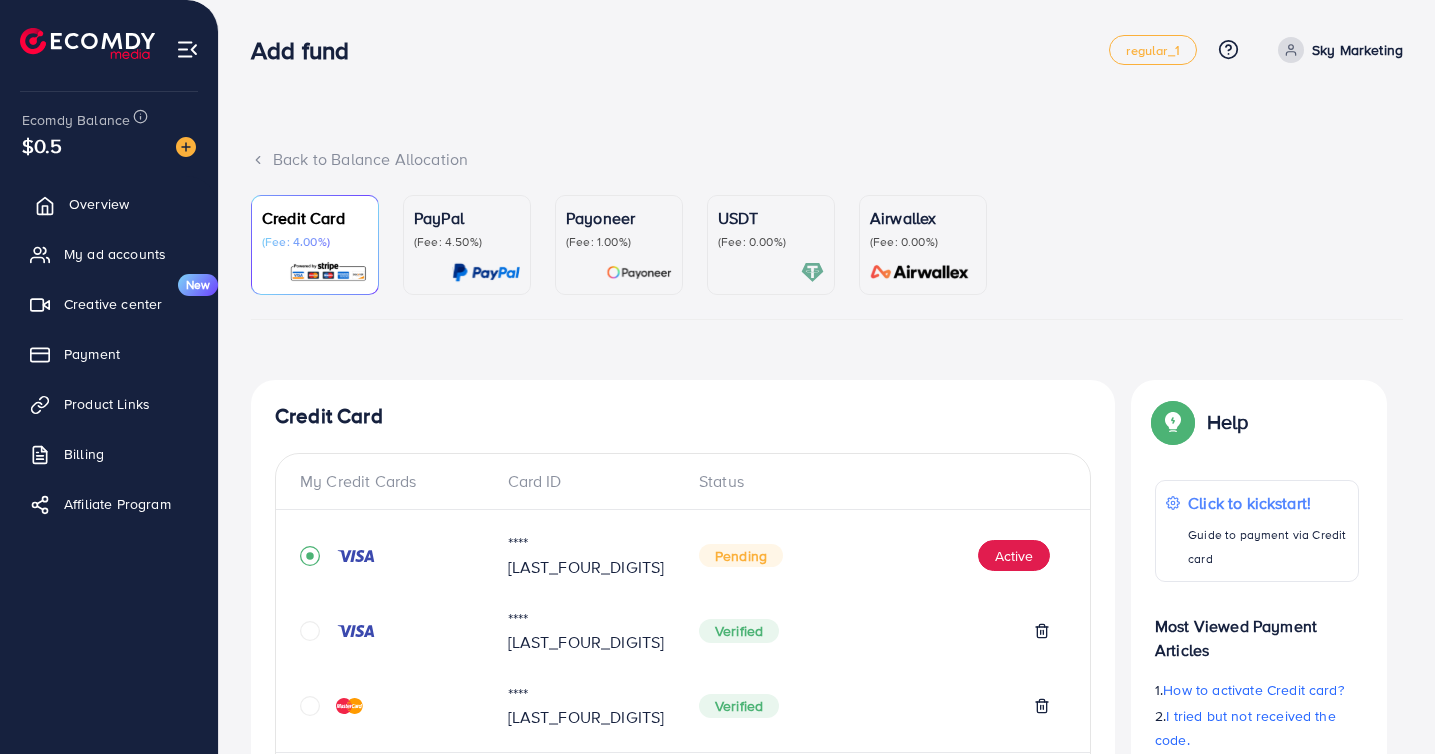 click on "Overview" at bounding box center (99, 204) 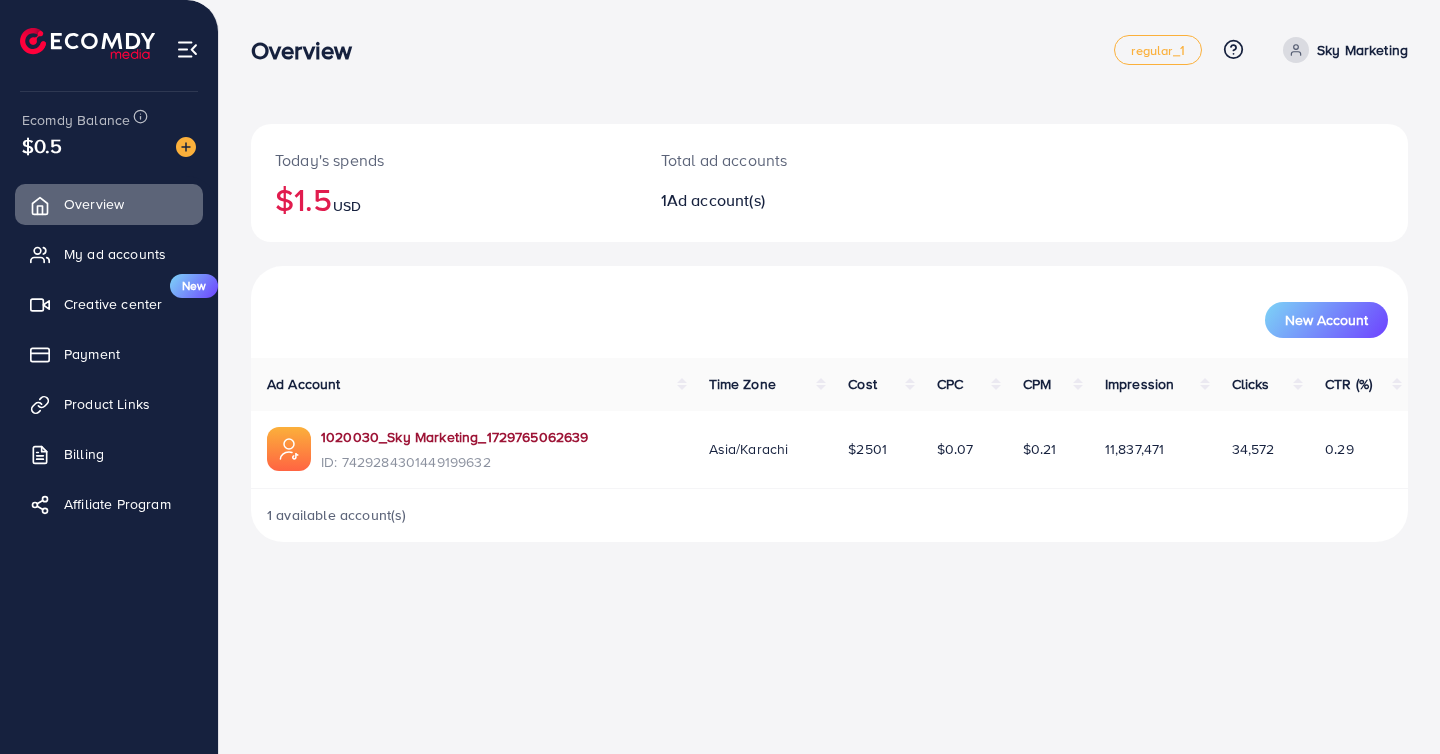 click on "1020030_Sky Marketing_1729765062639" at bounding box center [455, 437] 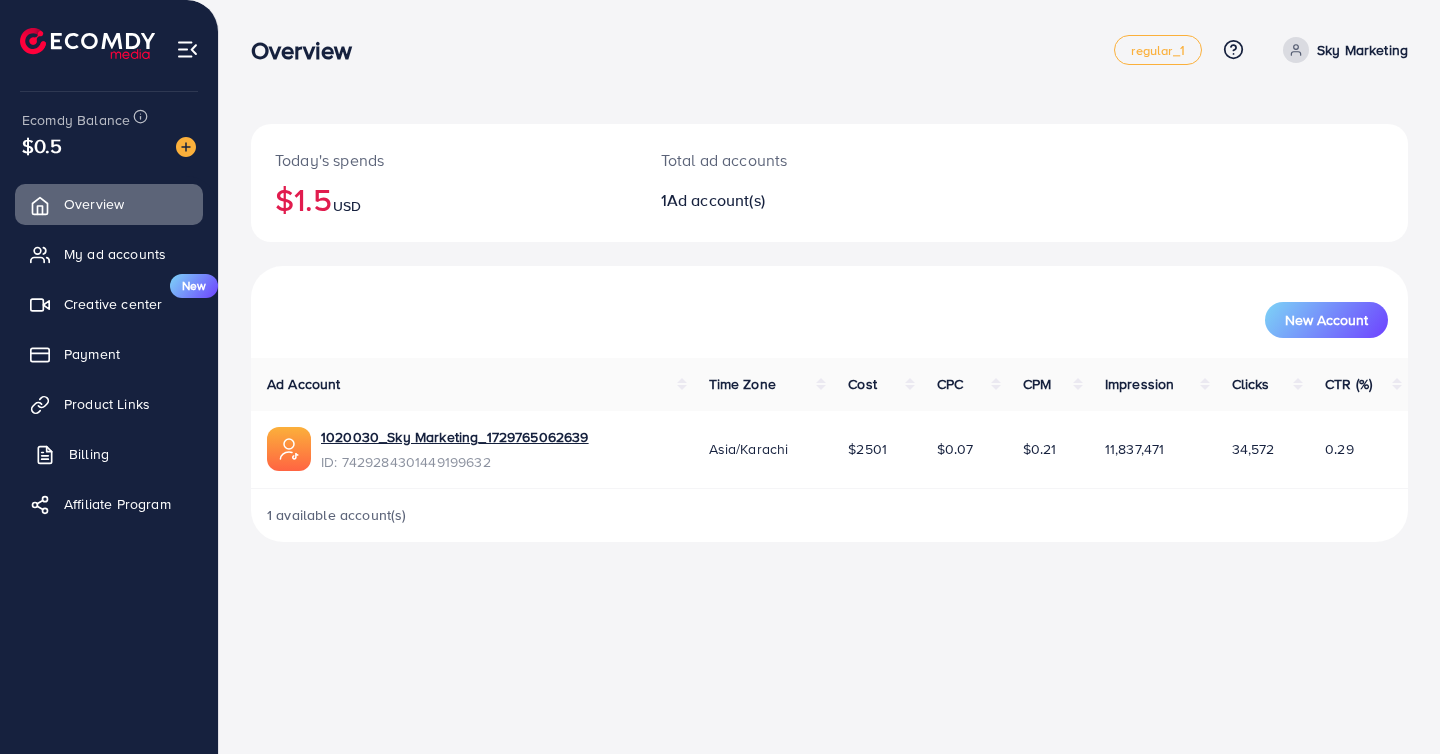 click on "Billing" at bounding box center (89, 454) 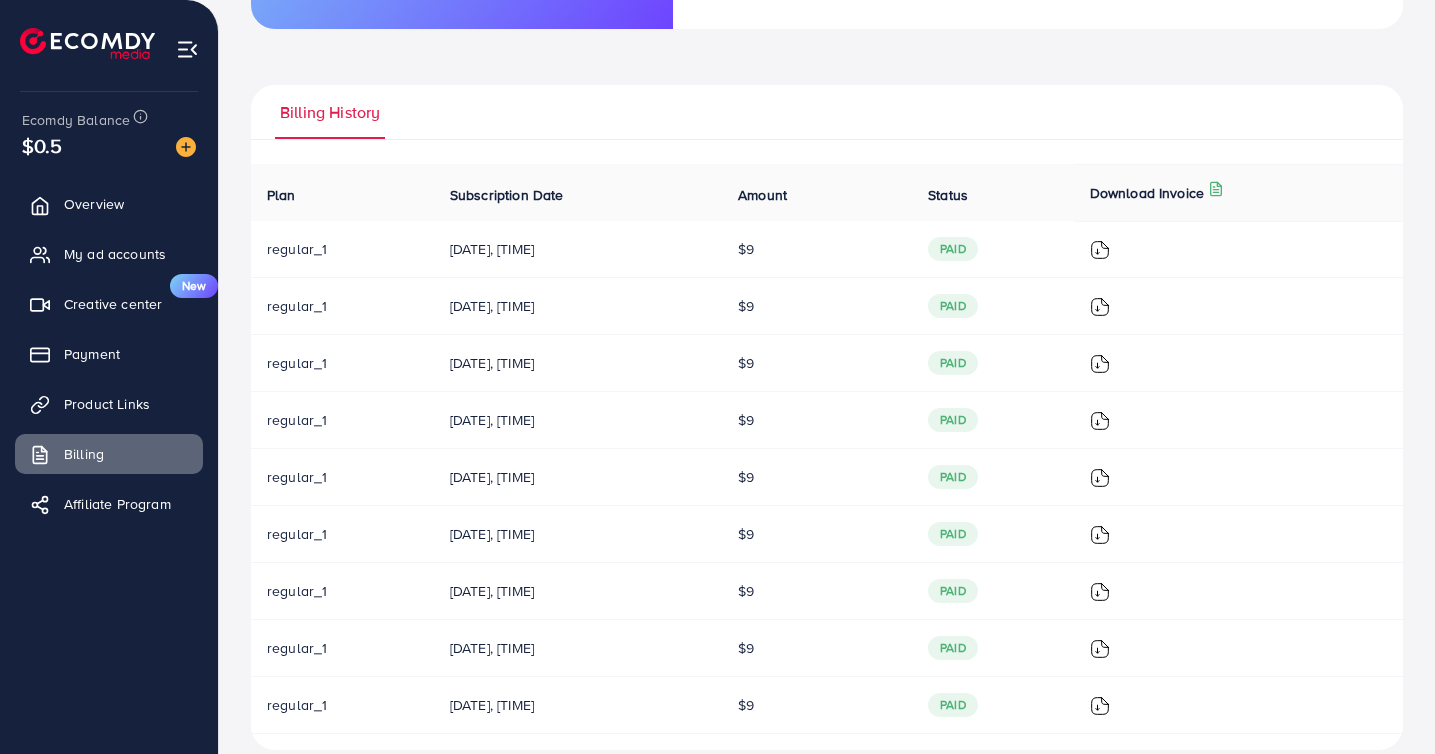 scroll, scrollTop: 0, scrollLeft: 0, axis: both 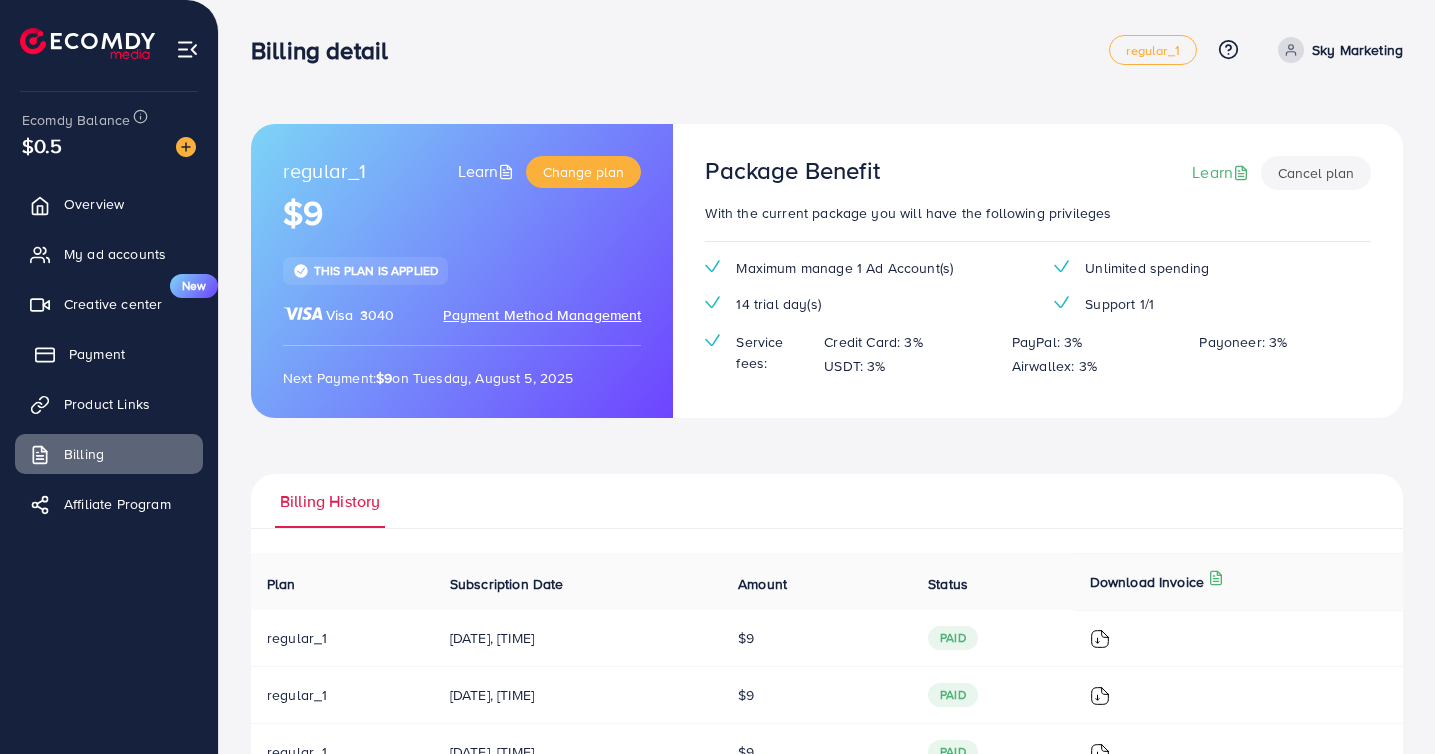 click on "Payment" at bounding box center [97, 354] 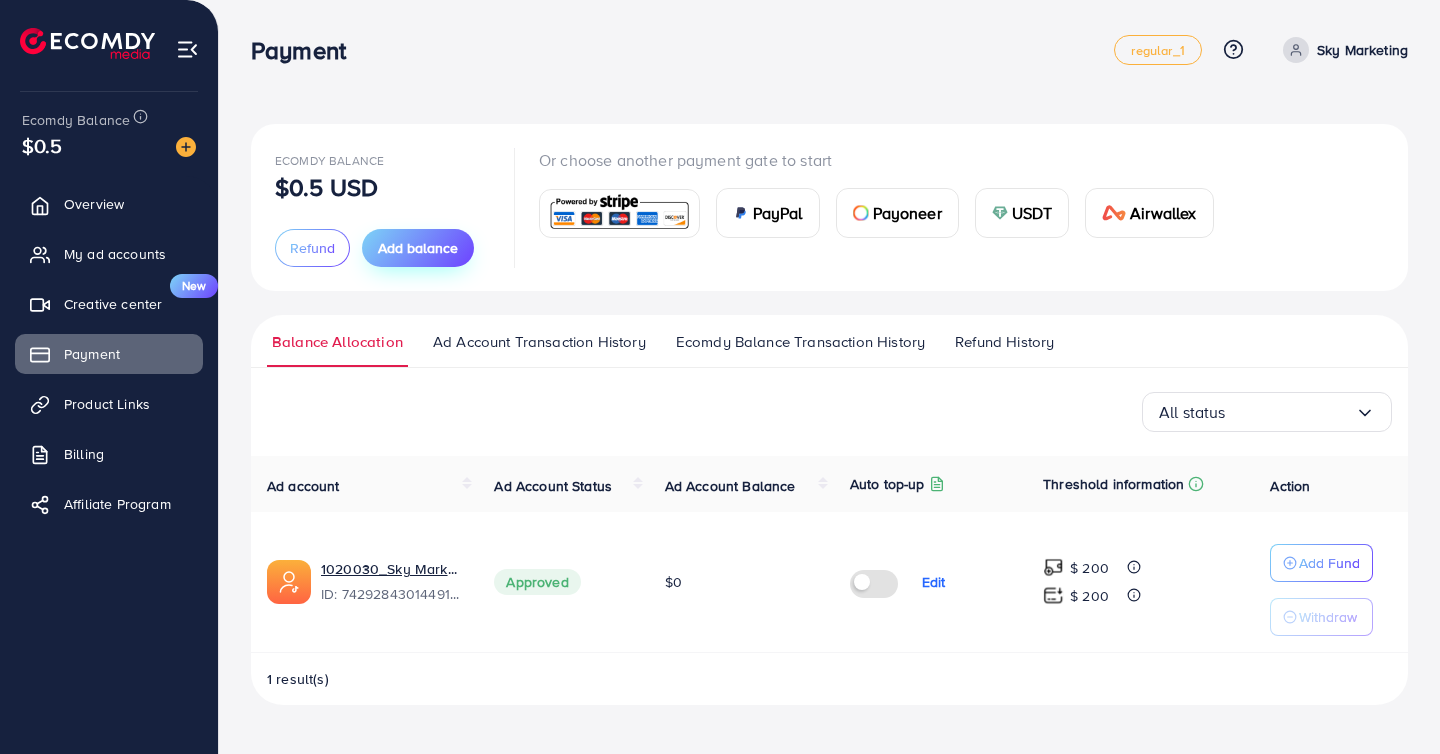 click on "Add balance" at bounding box center [418, 248] 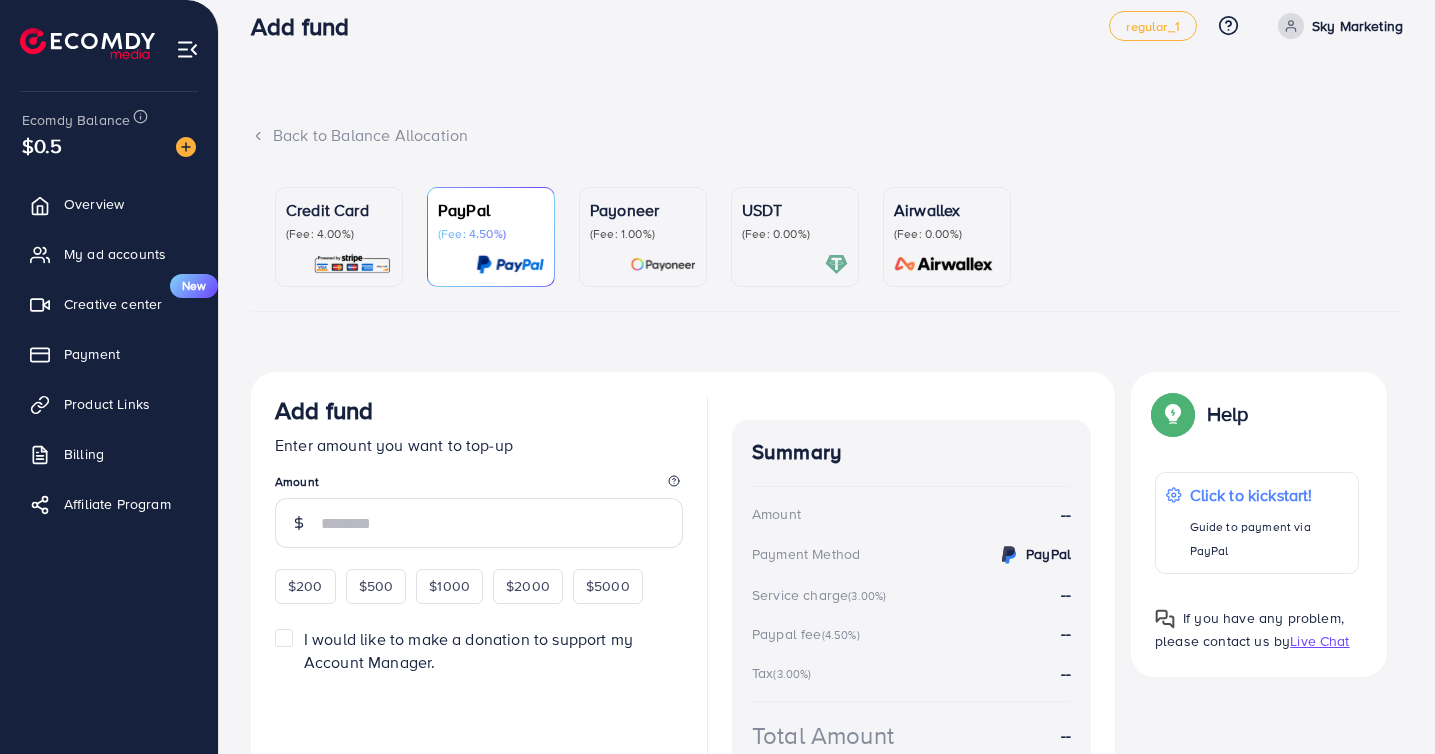 scroll, scrollTop: 132, scrollLeft: 0, axis: vertical 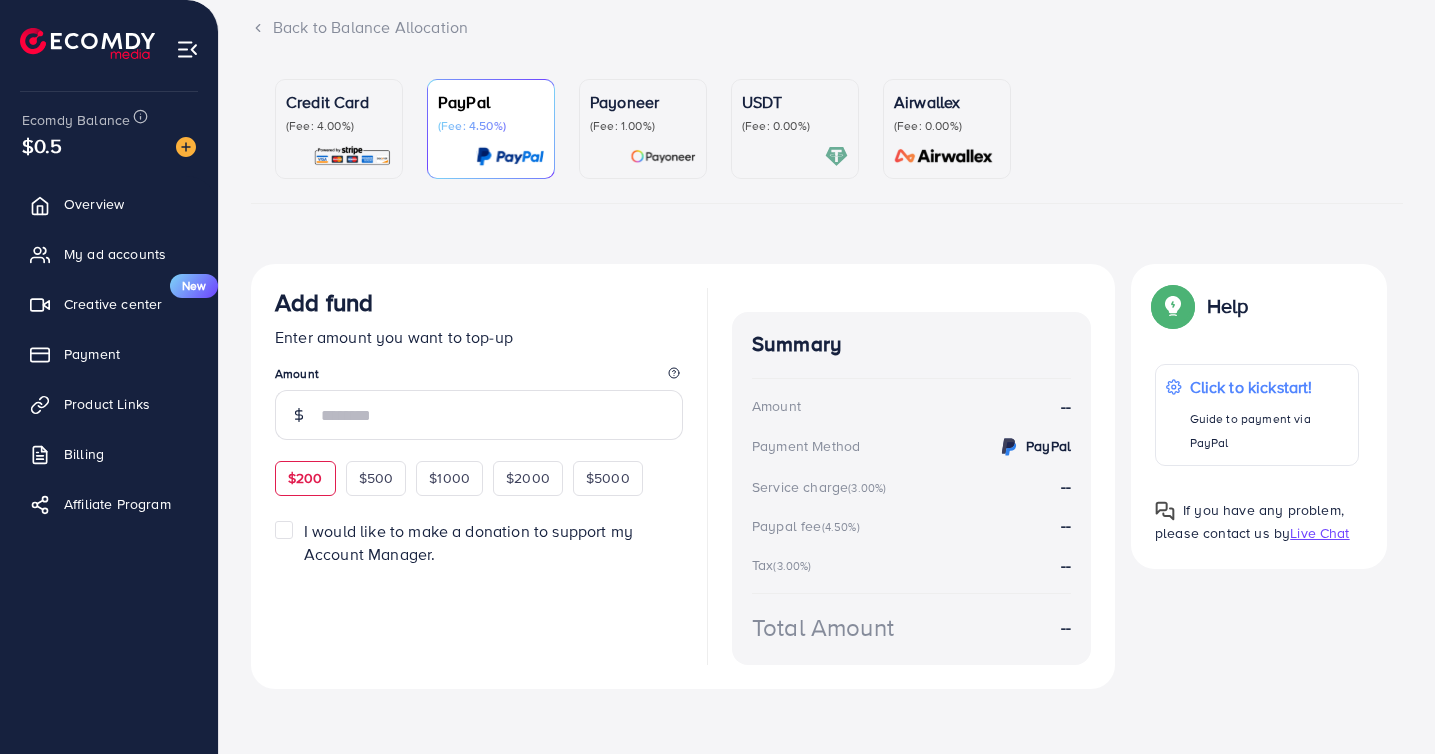 click on "$200" at bounding box center [305, 478] 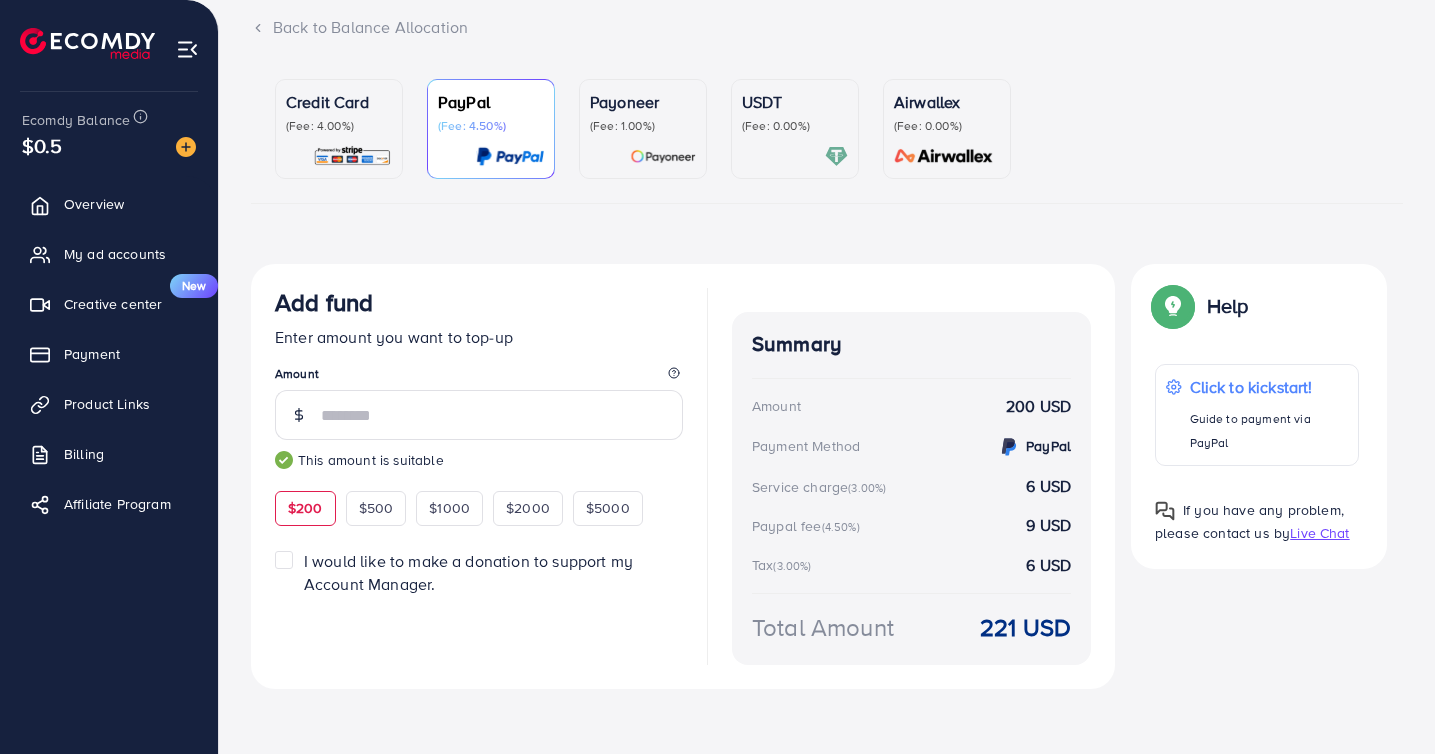 scroll, scrollTop: 139, scrollLeft: 0, axis: vertical 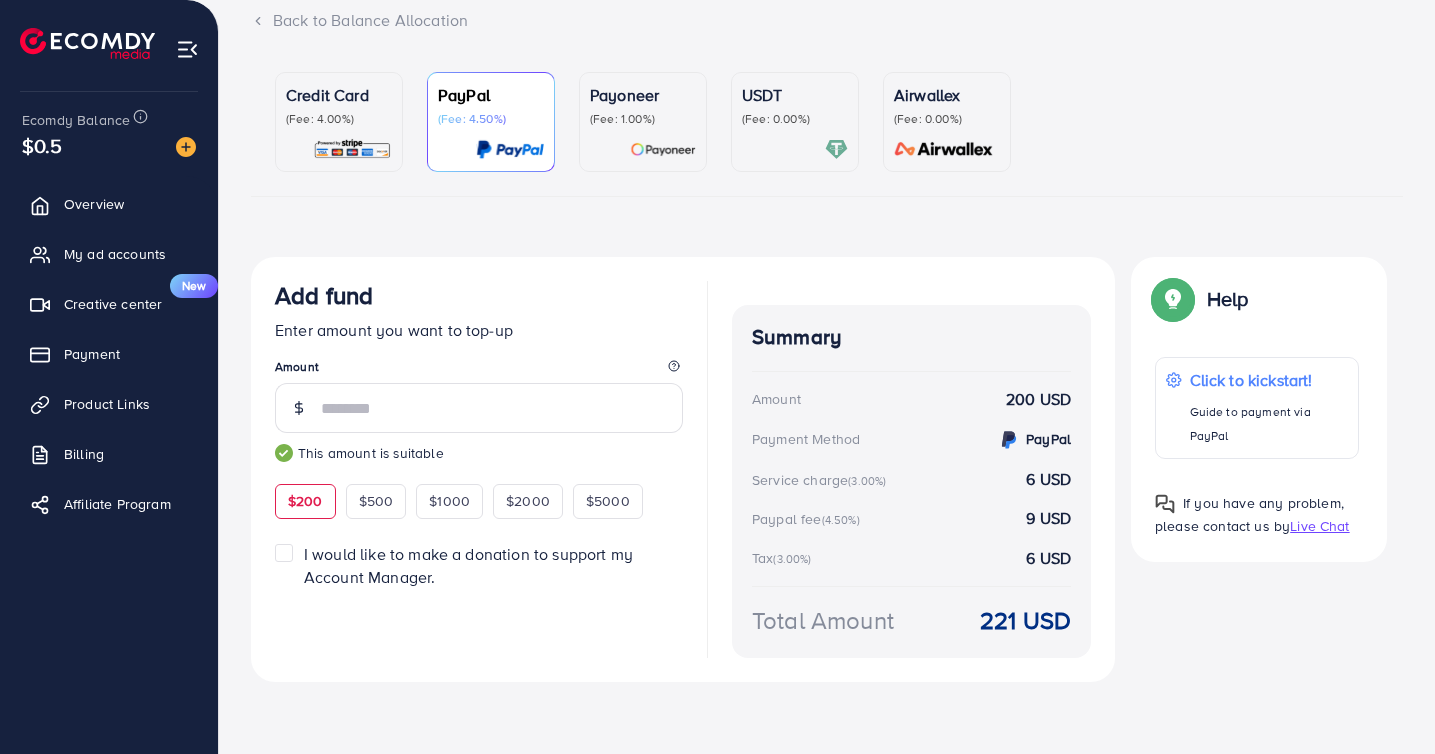 click on "(Fee: 4.00%)" at bounding box center [339, 119] 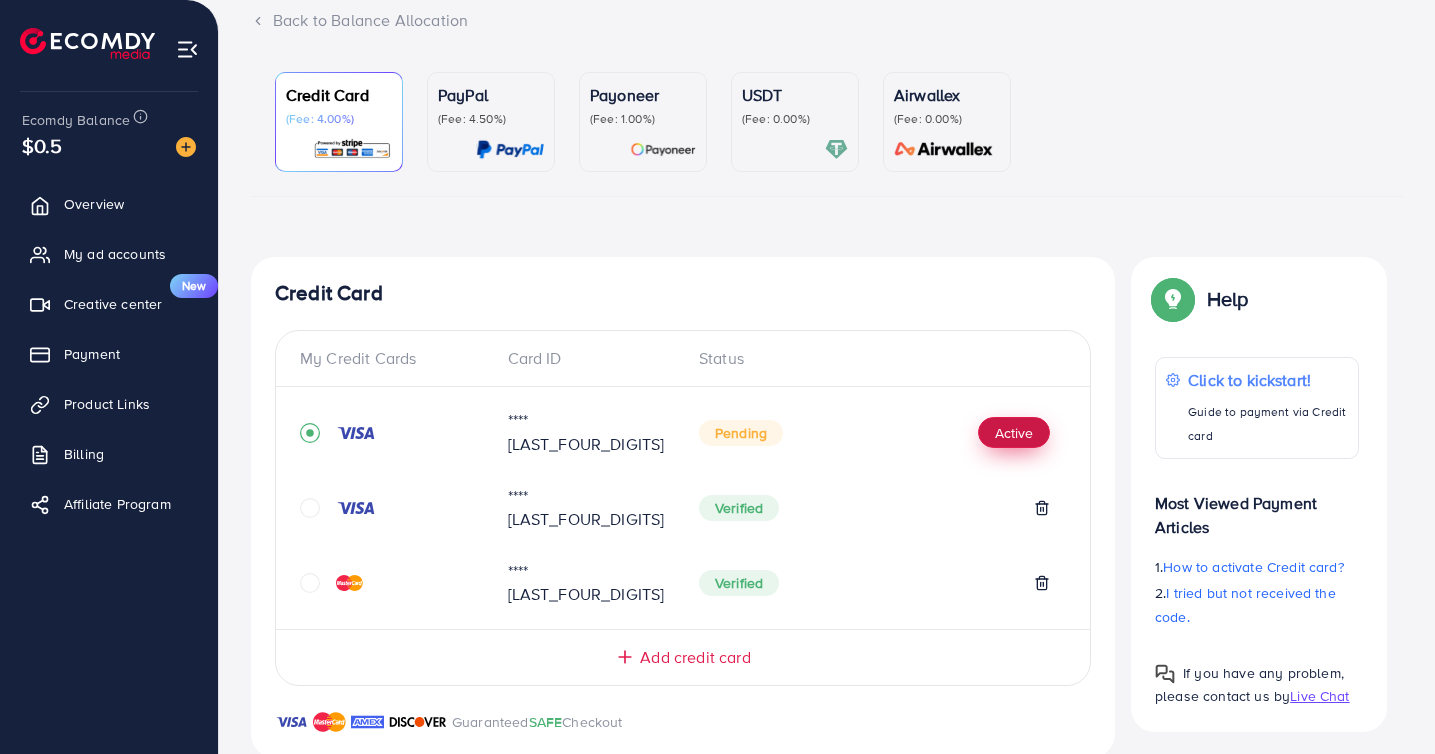 click on "Active" at bounding box center (1014, 433) 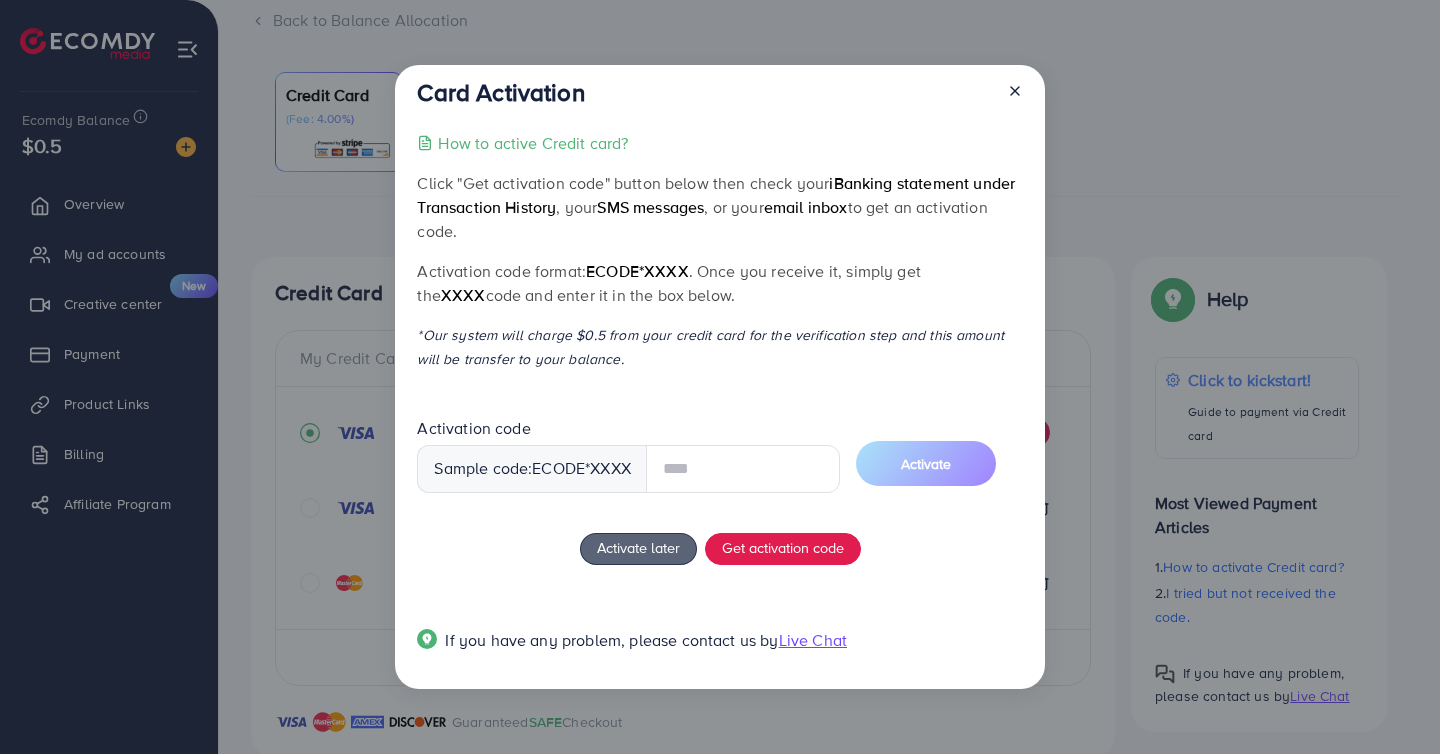 click at bounding box center (743, 469) 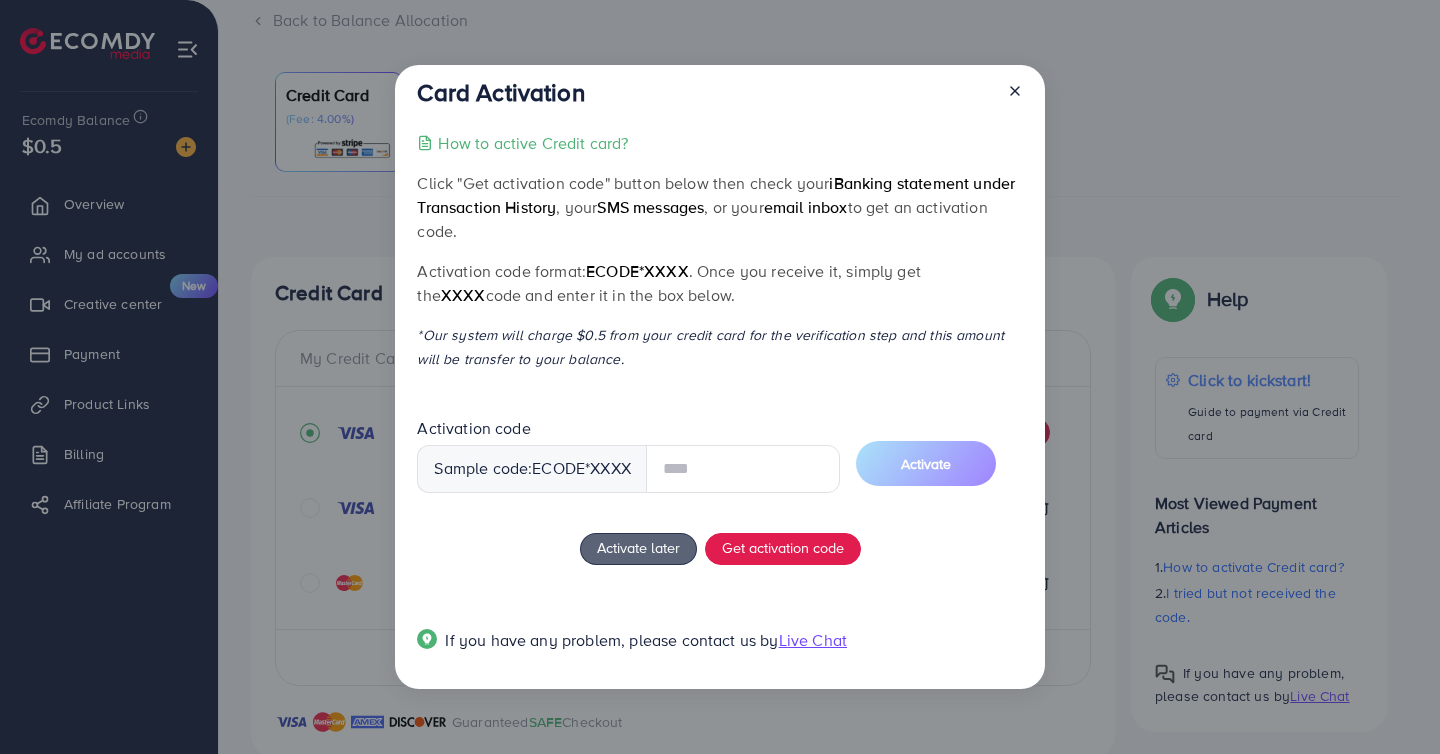 click on "Sample code:  ecode *XXXX" at bounding box center (532, 469) 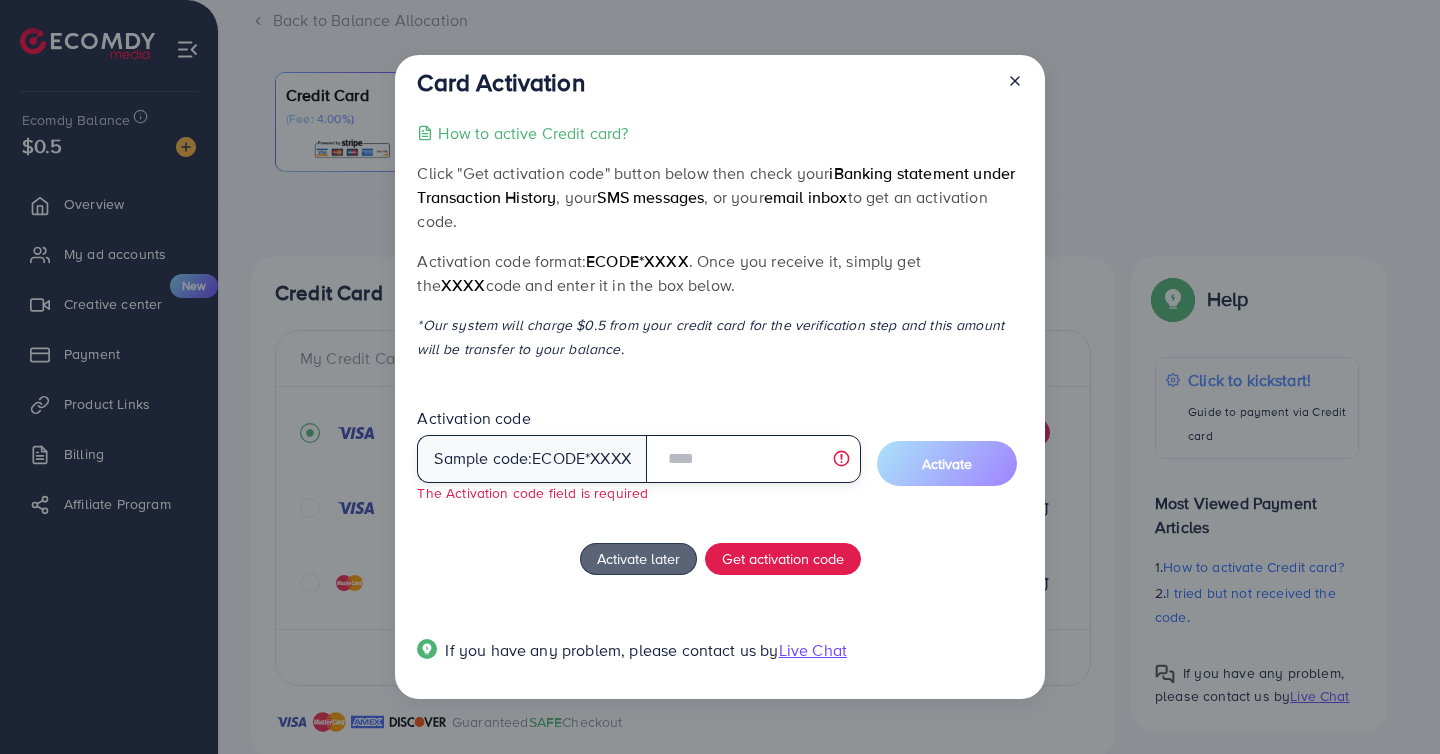 click at bounding box center (753, 459) 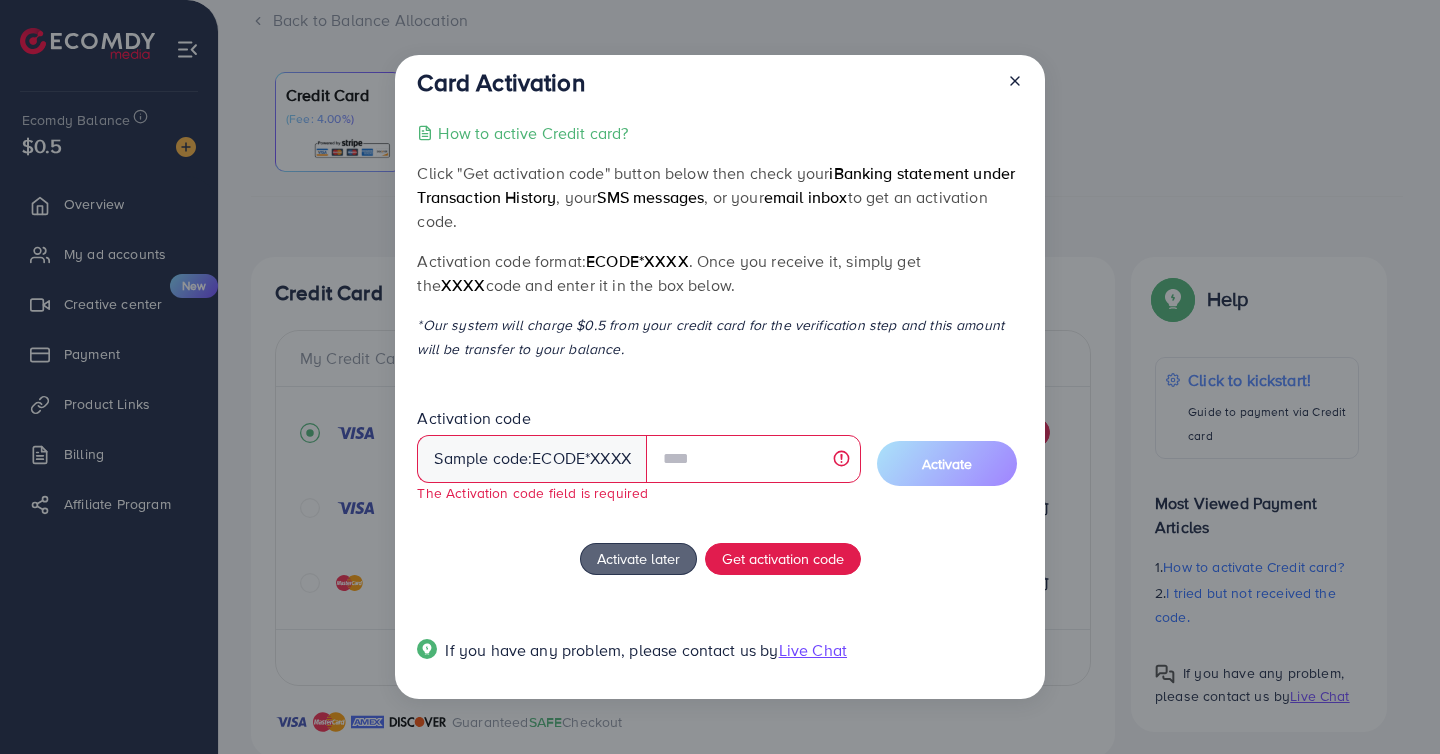 click on "How to active Credit card?   Click "Get activation code" button below then check your  iBanking statement under Transaction History , your  SMS messages , or your  email inbox  to get an activation code.   Activation code format:  ecode*XXXX . Once you receive it, simply get the  XXXX  code and enter it in the box below.   *Our system will charge $0.5 from your credit card for the verification step and this amount will be transfer to your balance.   Activation code   Sample code:  ecode *XXXX  The Activation code field is required  Activate   Activate later   Get activation code   If you have any problem, please contact us by   Live Chat" at bounding box center [719, 403] 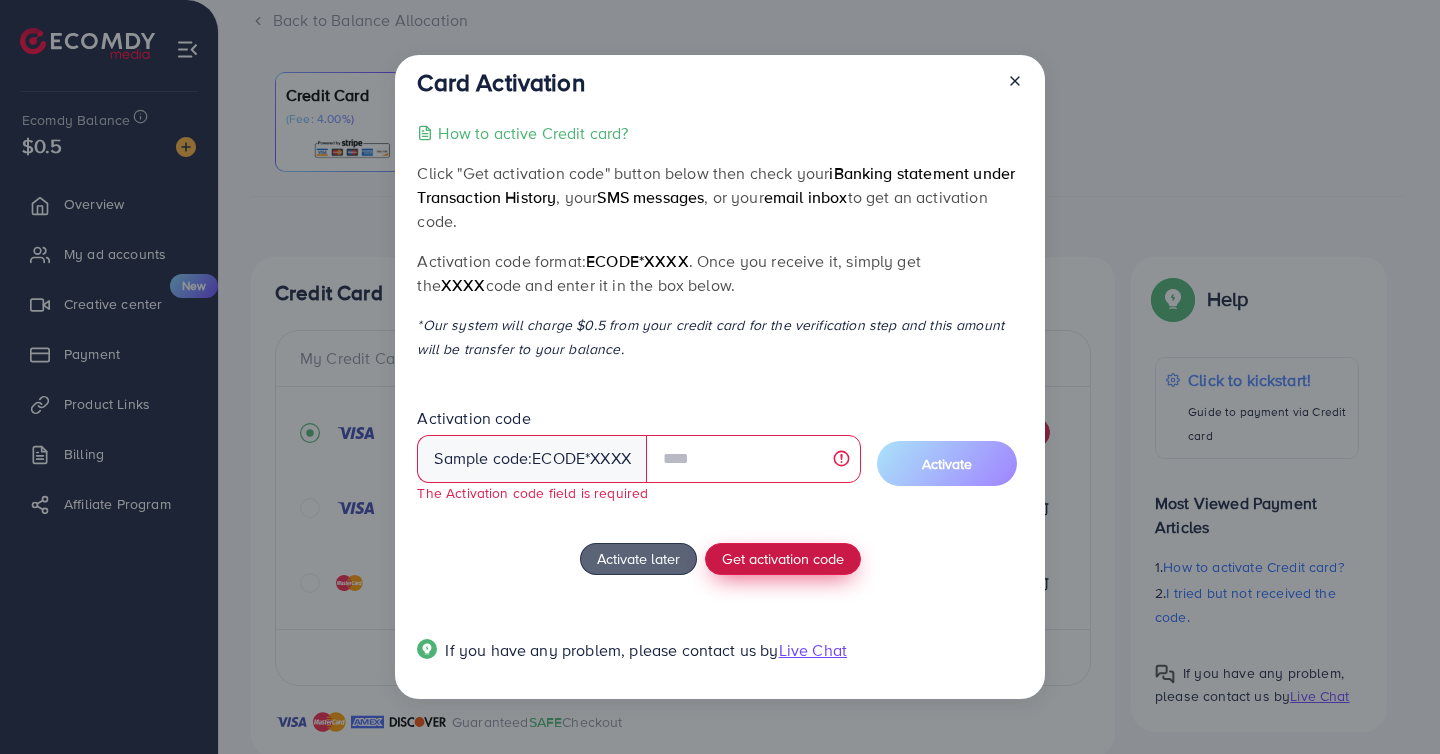click on "Get activation code" at bounding box center (783, 558) 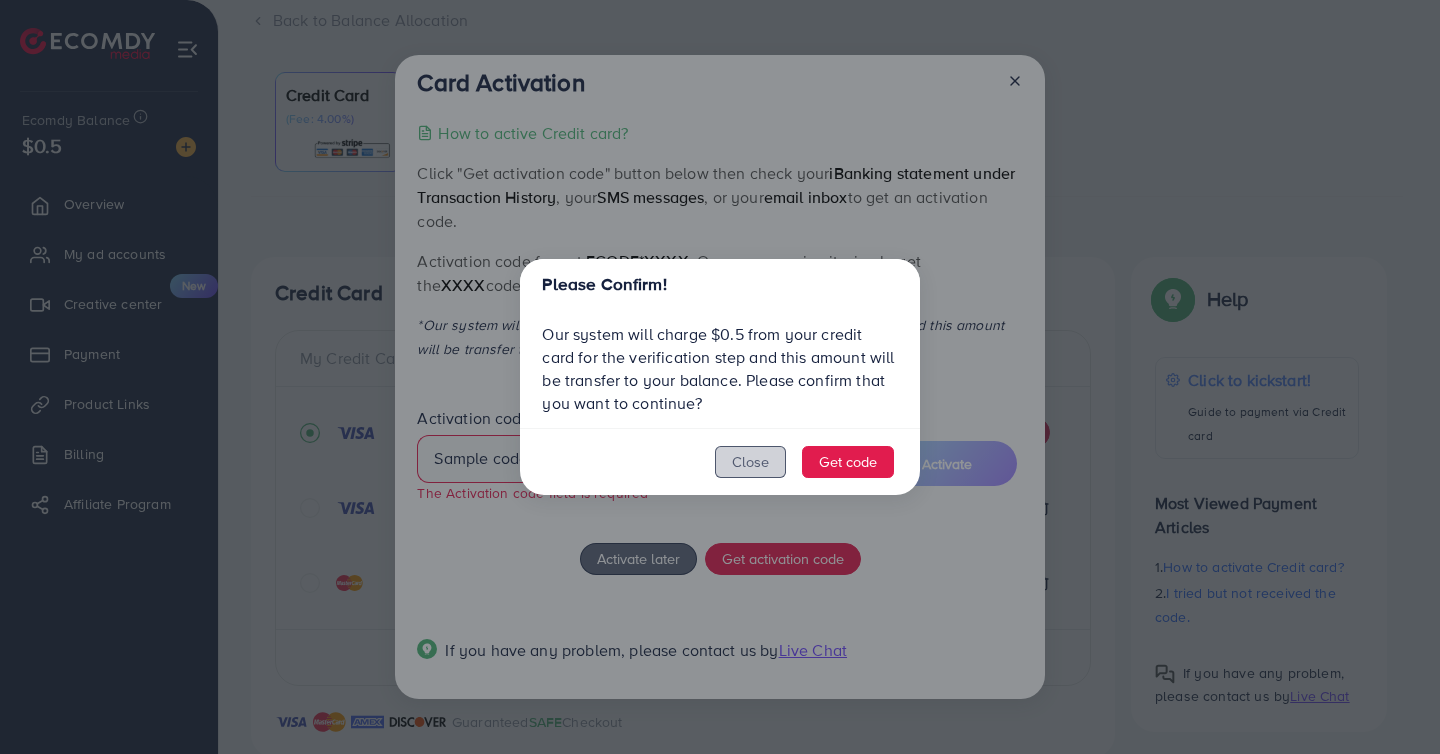 click on "Close" at bounding box center [750, 462] 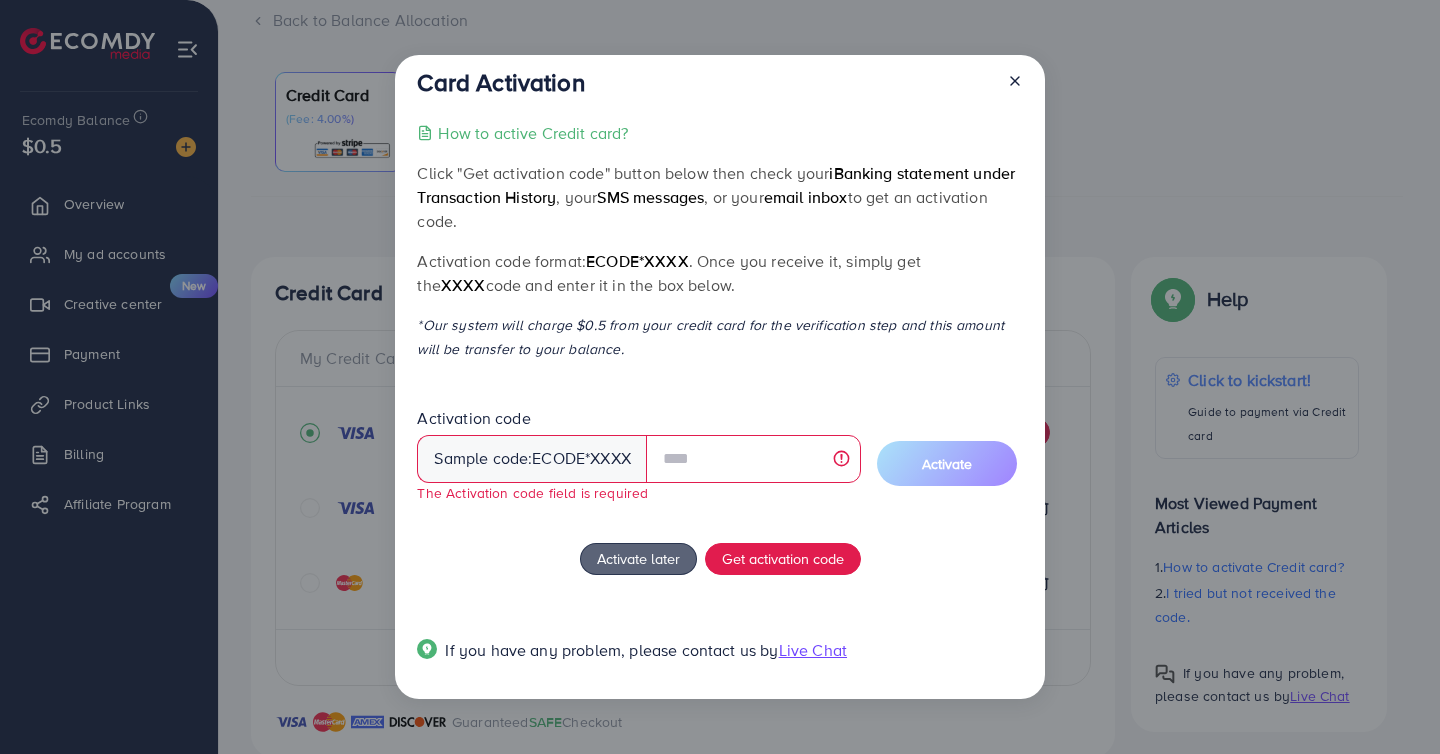 click 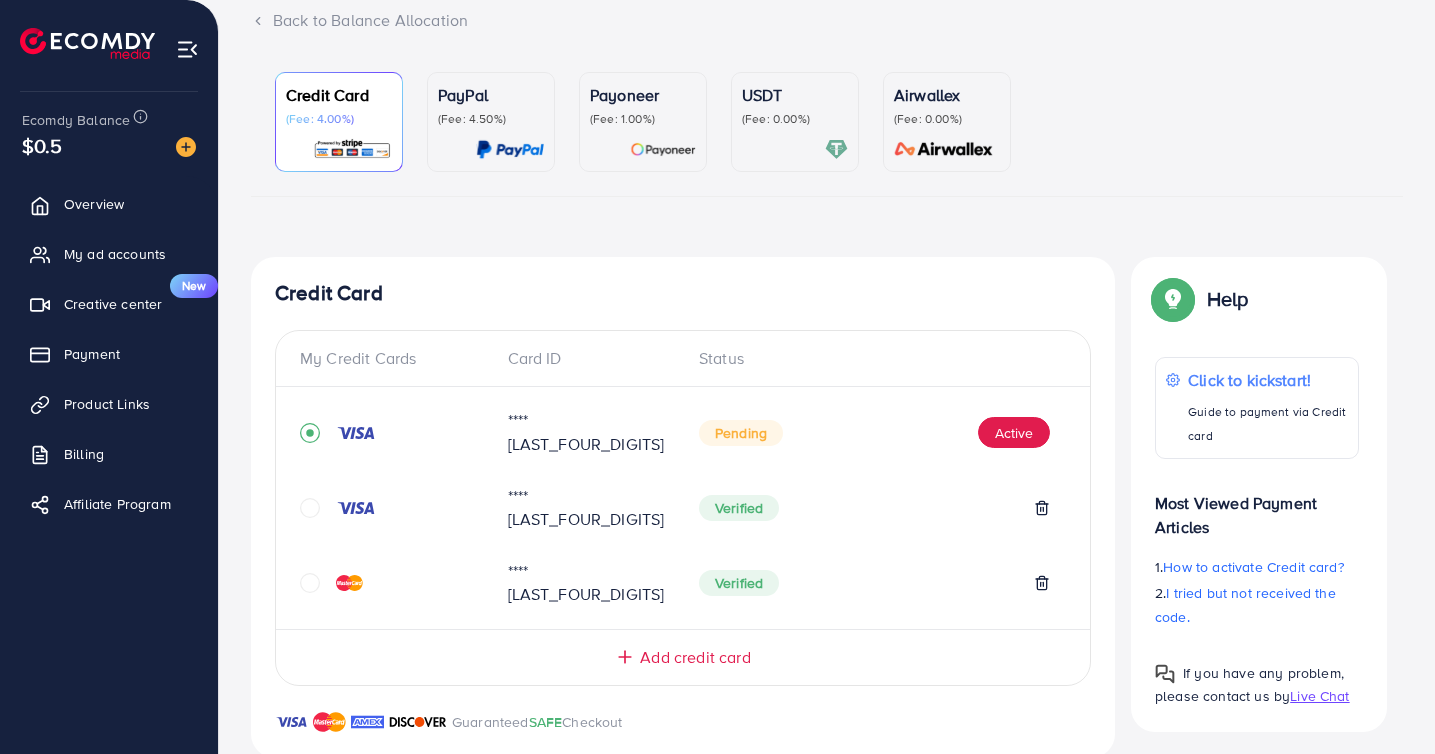 click on "Pending" at bounding box center [741, 433] 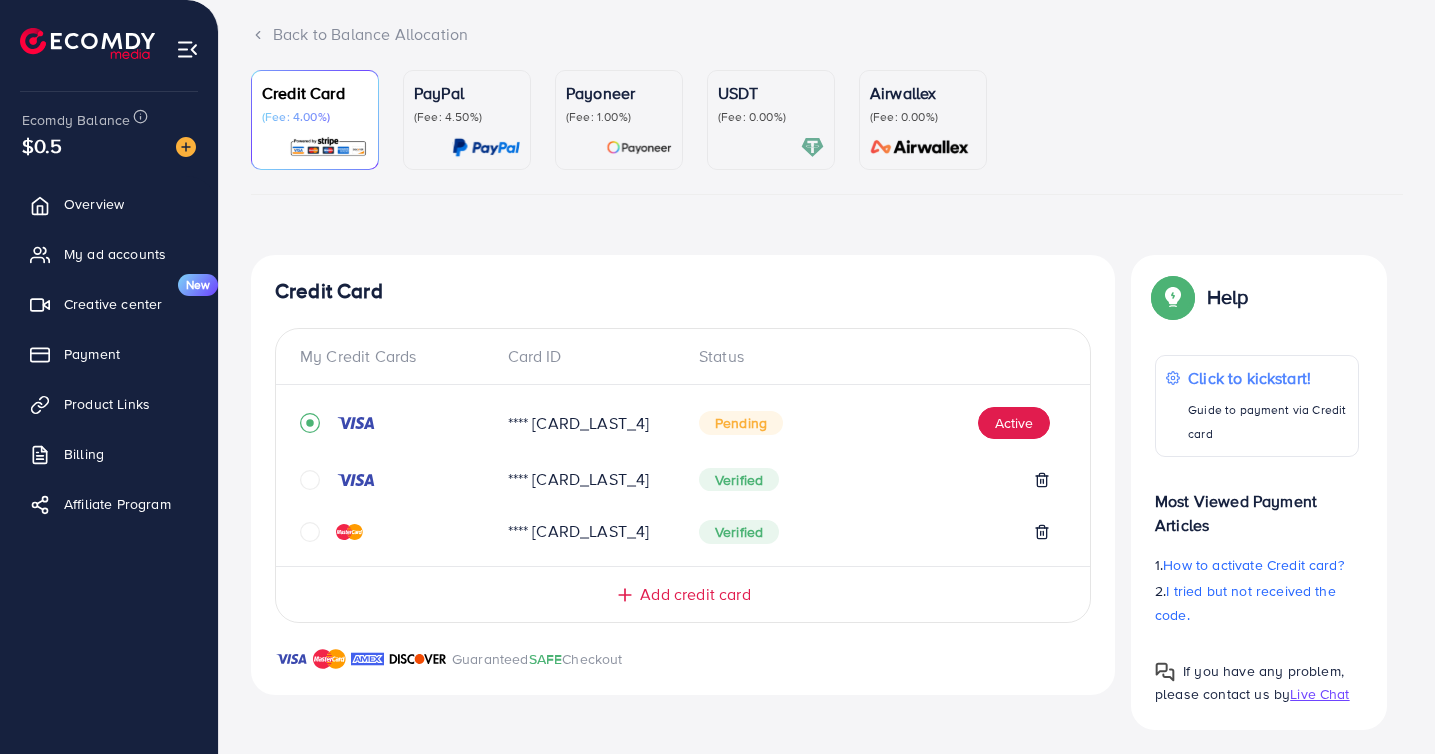 scroll, scrollTop: 130, scrollLeft: 0, axis: vertical 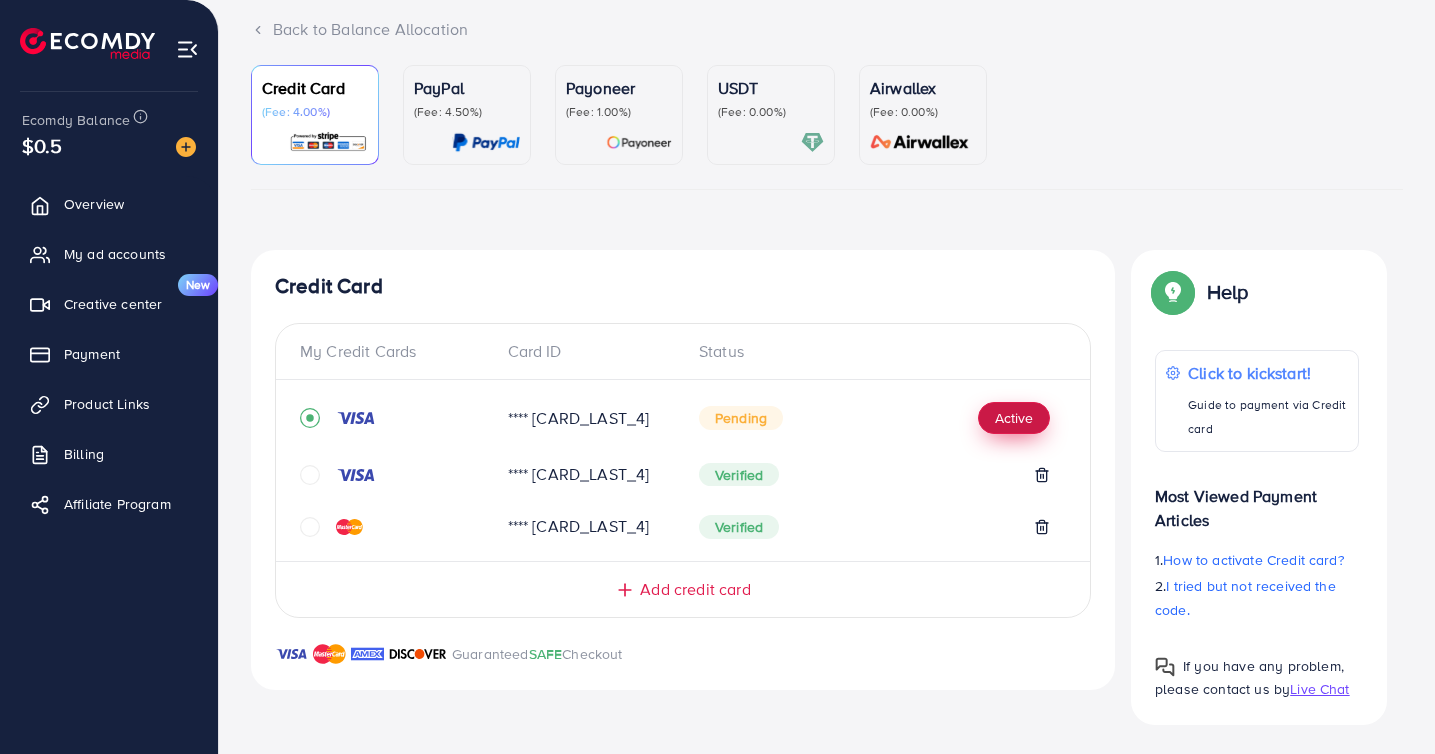 click on "Active" at bounding box center (1014, 418) 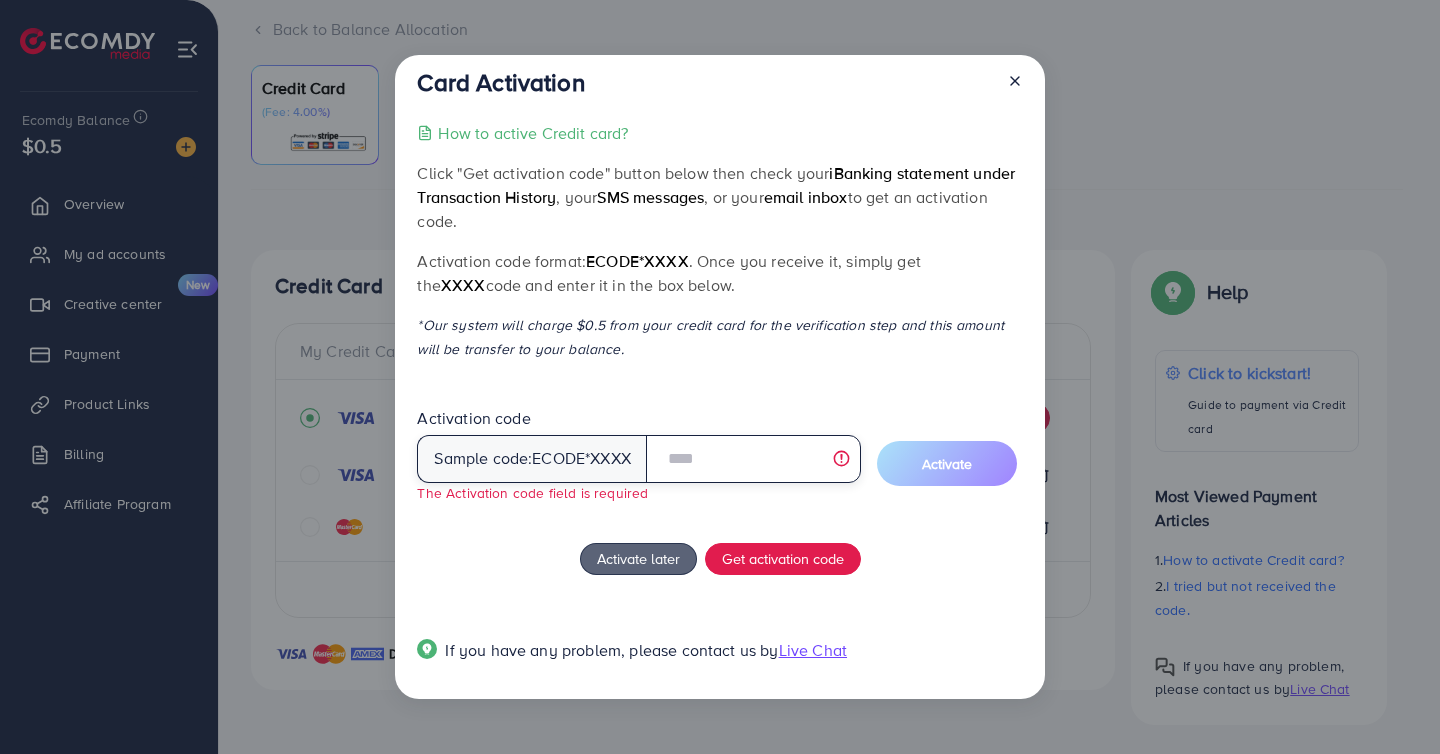 click at bounding box center [753, 459] 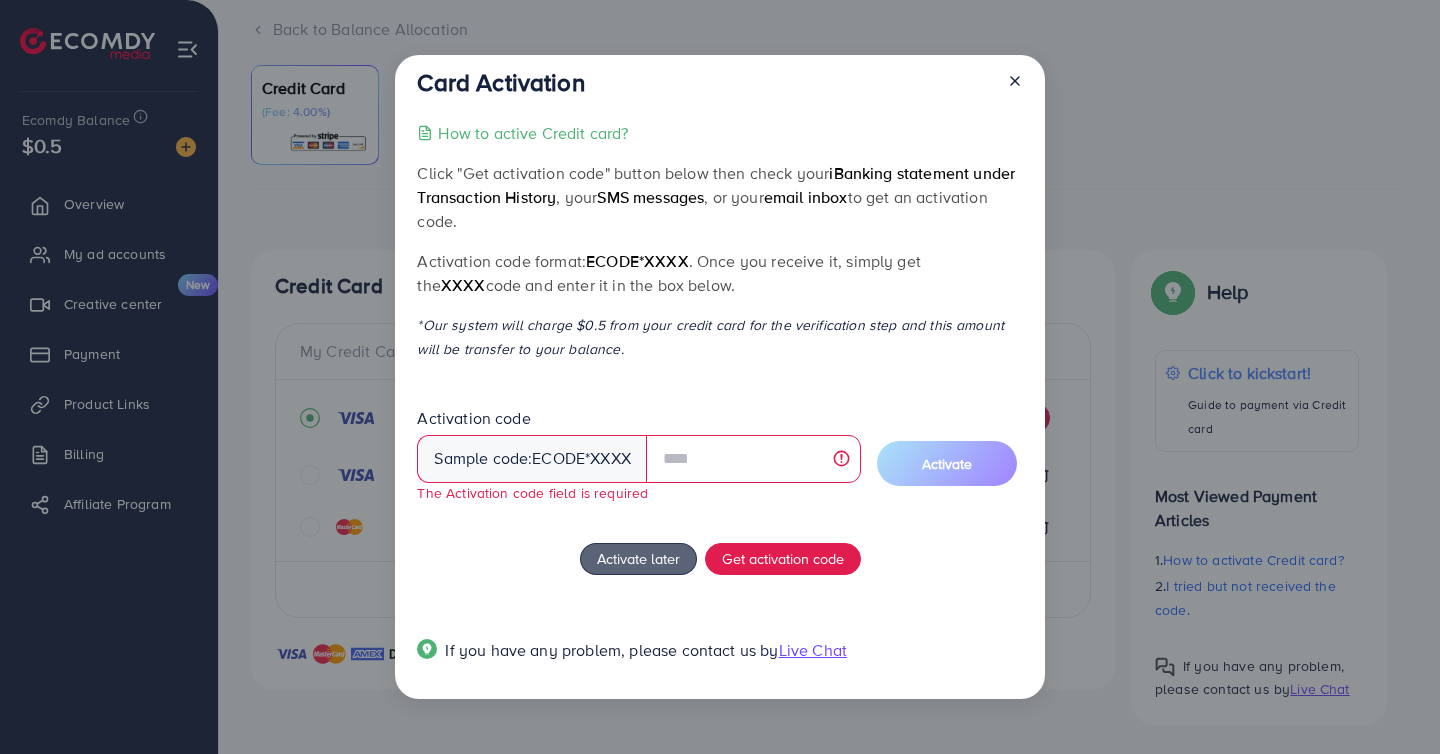 click on "How to active Credit card?   Click "Get activation code" button below then check your  iBanking statement under Transaction History , your  SMS messages , or your  email inbox  to get an activation code.   Activation code format:  ecode*XXXX . Once you receive it, simply get the  XXXX  code and enter it in the box below.   *Our system will charge $0.5 from your credit card for the verification step and this amount will be transfer to your balance.   Activation code   Sample code:  ecode *XXXX  The Activation code field is required  Activate   Activate later   Get activation code   If you have any problem, please contact us by   Live Chat" at bounding box center (719, 403) 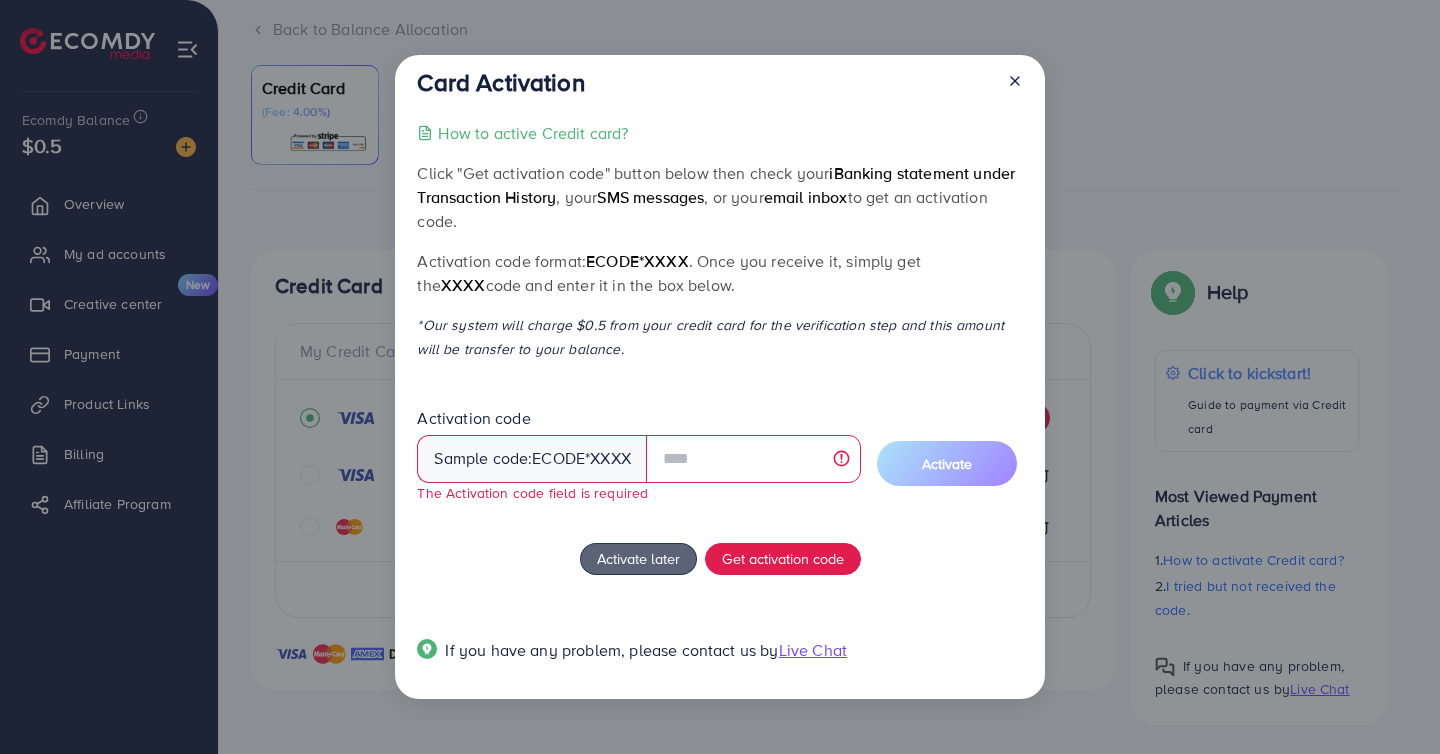 click 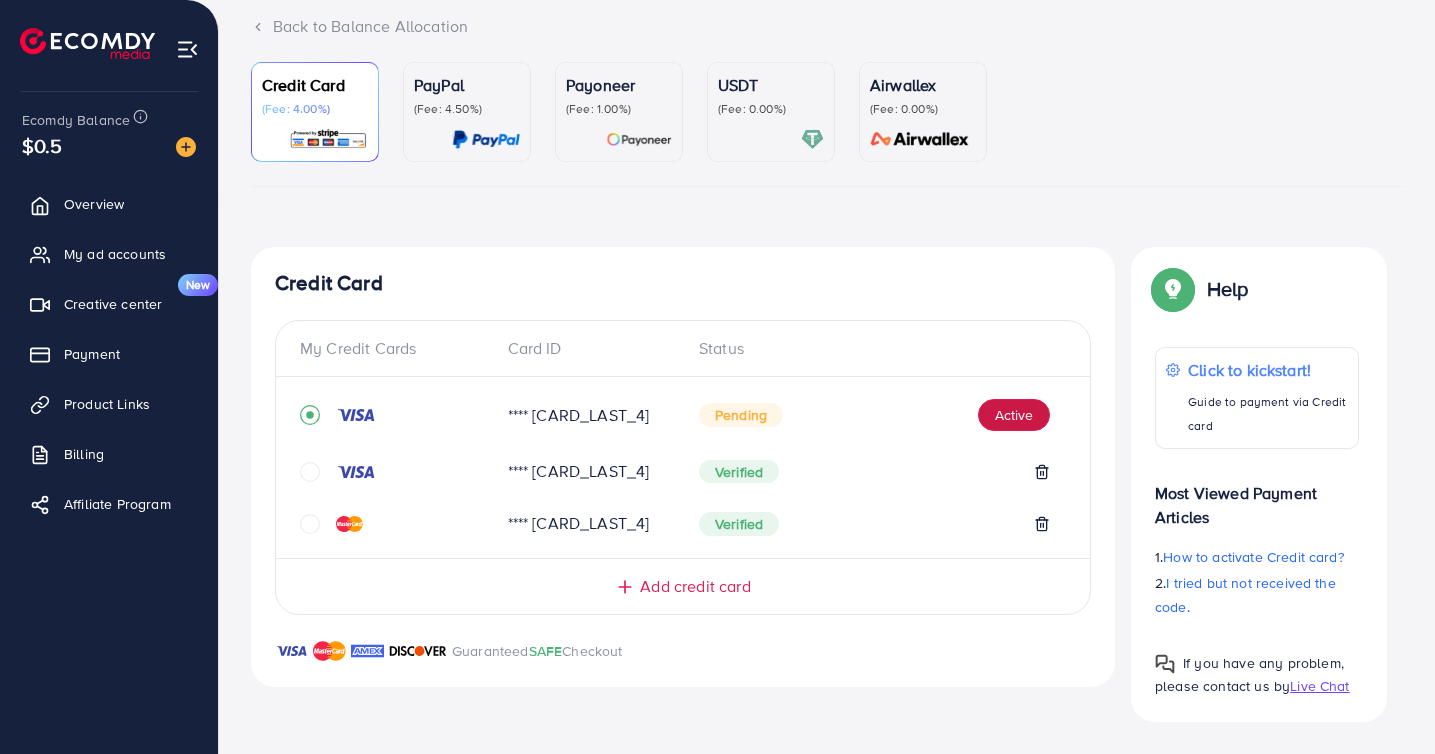 scroll, scrollTop: 0, scrollLeft: 0, axis: both 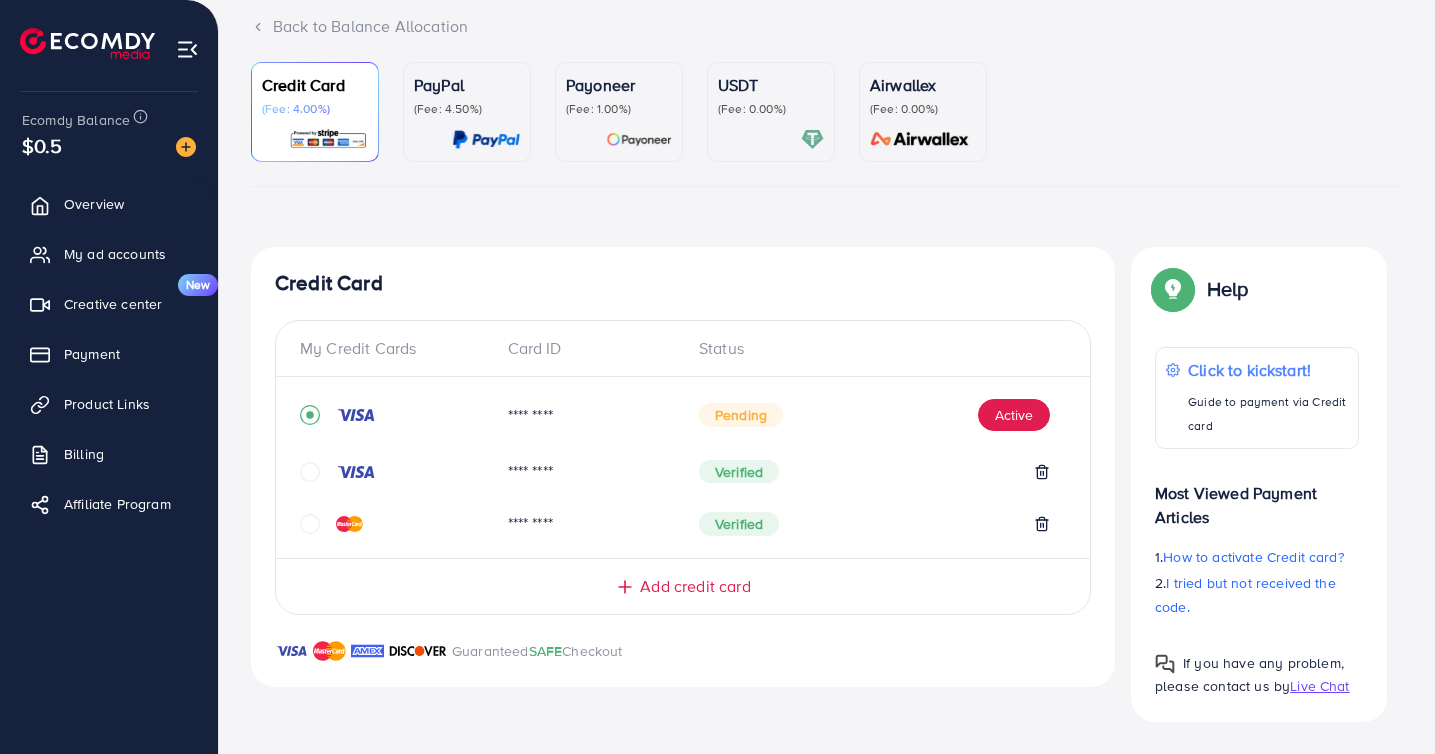 click on "Credit Card   (Fee: 4.00%)   PayPal   (Fee: 4.50%)   Payoneer   (Fee: 1.00%)   USDT   (Fee: 0.00%)   Airwallex   (Fee: 0.00%)   Top-up Success!   Thanks you for your purchase. Please check your balance again.   Summary   Client   Sky Marketing   Amount   0 USD   Payment Method   Visa   Service charge  0 USD  Credit card fee  0 USD  Tax  0 USD  Total Amount = Amount + Service charge + Tax + Credit card fee    0 USD   Recharge   Show me Ad Account  *You can download the invoice   here  Credit Card  My Credit Cards   Card ID   Status   **** ****   Pending   Active   ****   Verified   ****   Verified  Add credit card  Guaranteed  SAFE  Checkout   Email   Card Number   Expired   CVC   Name on card   Add card   If you have any problem, please contact us by   Live Chat   Help   Help   Click to kickstart!   Guide to payment via Credit card   Most Viewed Payment Articles   1.  How to activate Credit card?  2.  I tried but not received the code.  If you have any problem, please contact us by   Live Chat  5%" at bounding box center (827, 391) 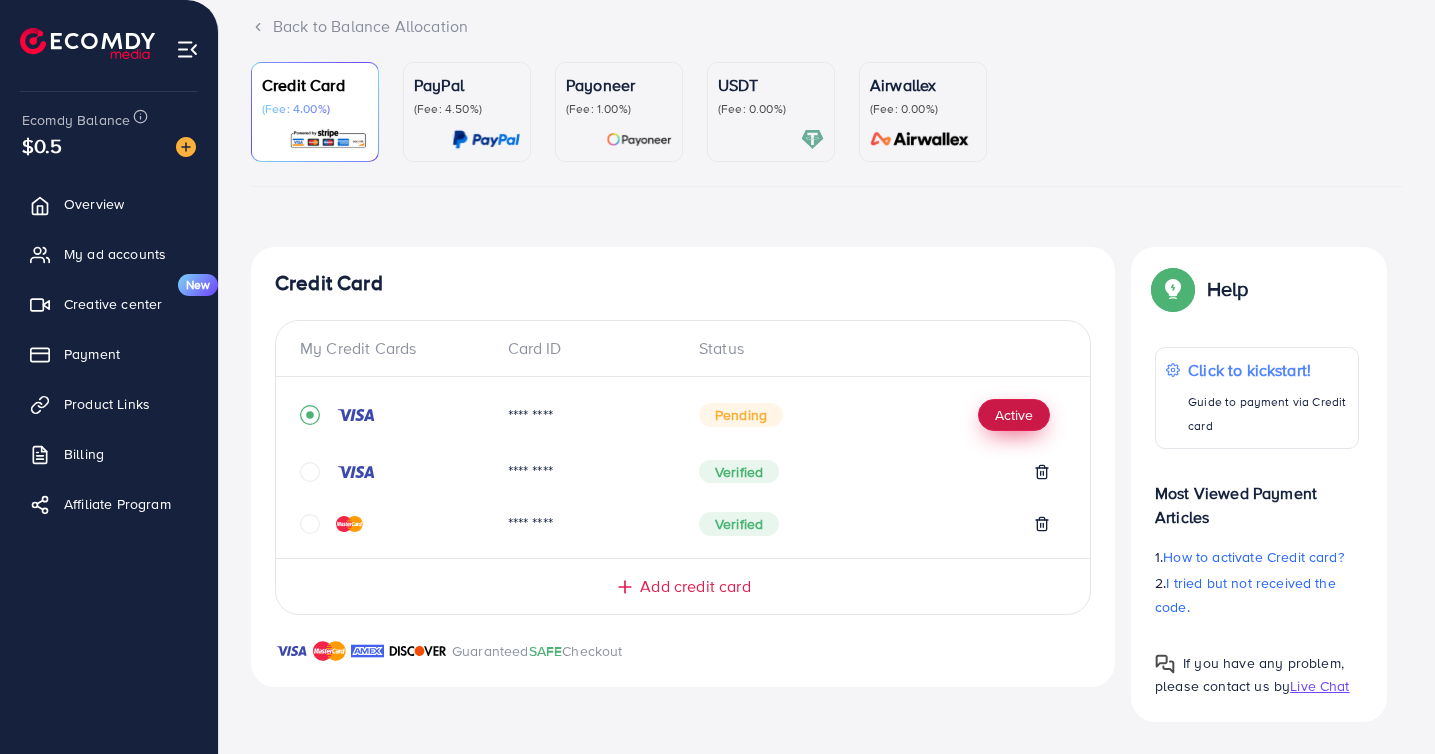 click on "Active" at bounding box center (1014, 415) 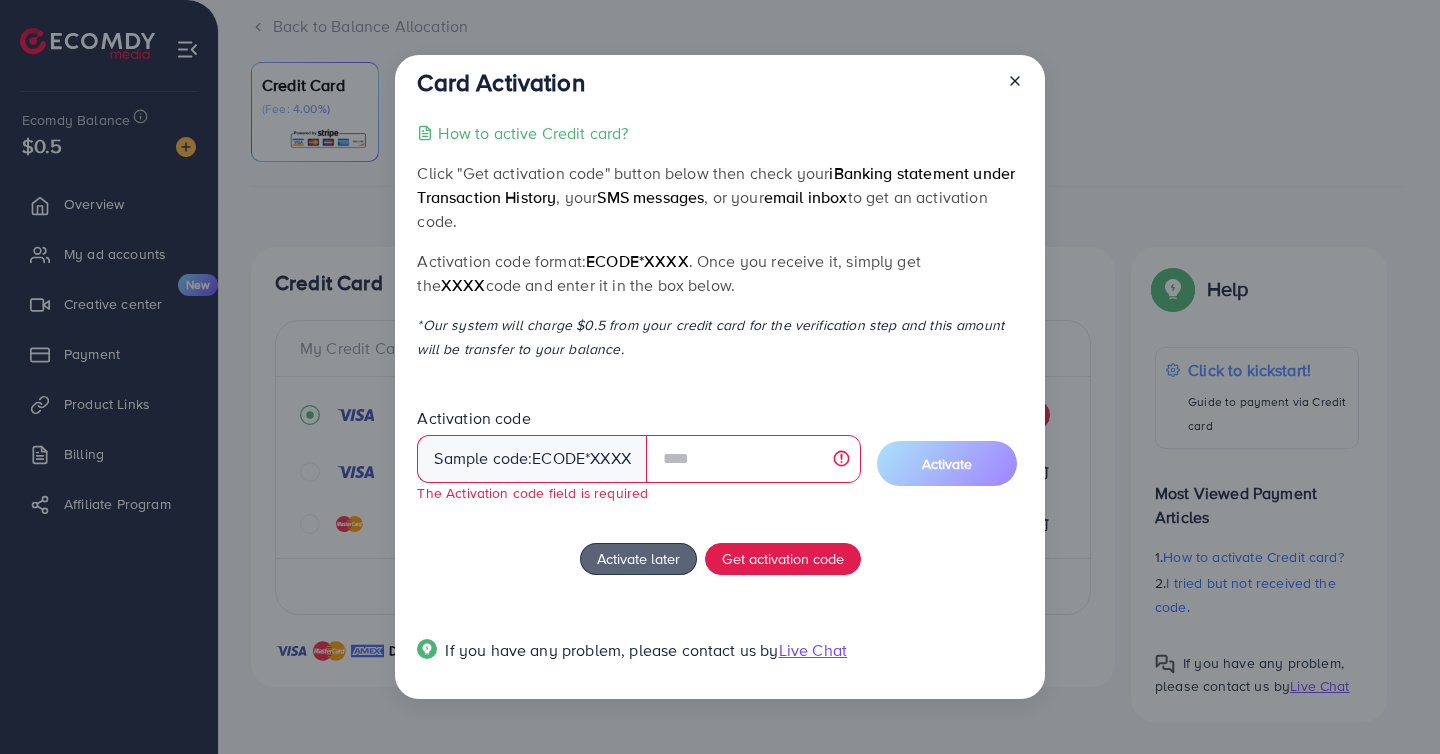 click on "Sample code:  ecode *XXXX" at bounding box center [532, 459] 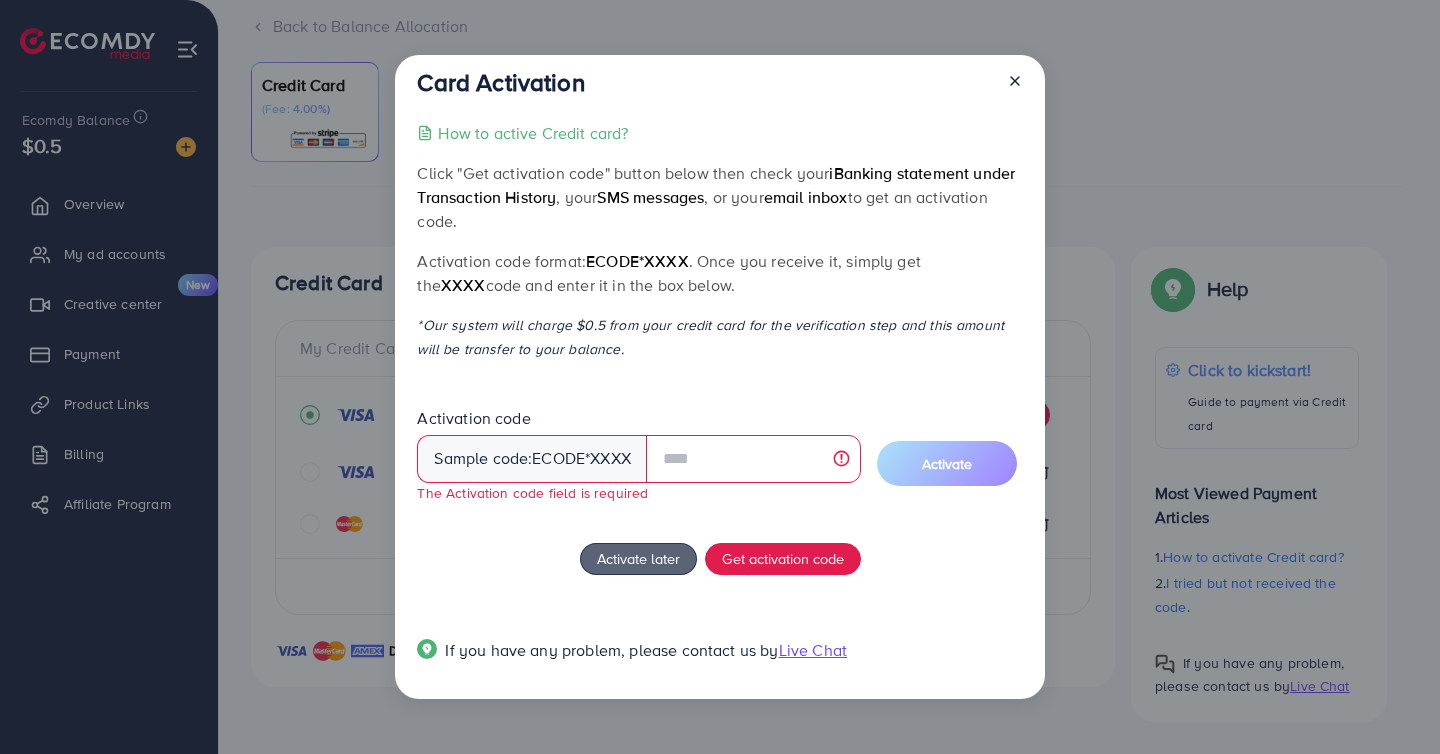 click 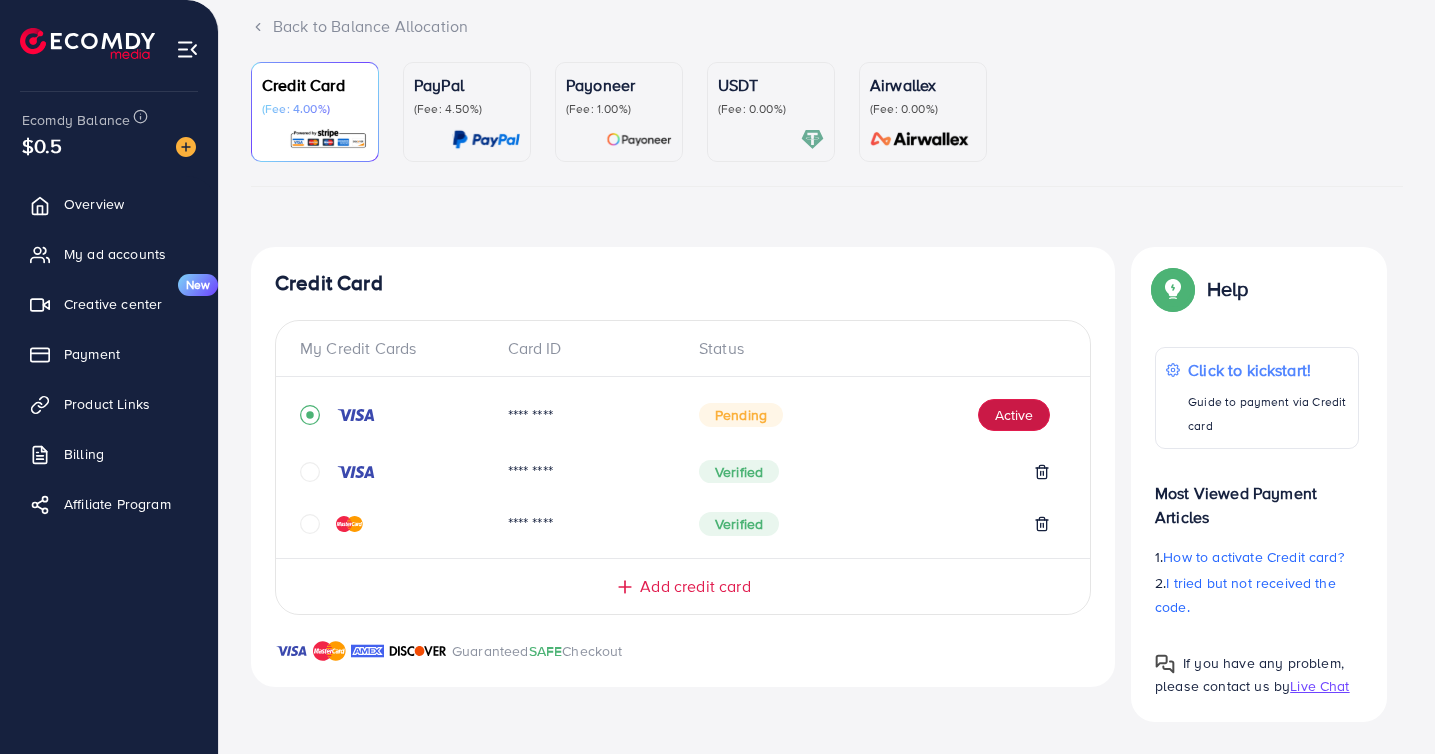 scroll, scrollTop: 0, scrollLeft: 0, axis: both 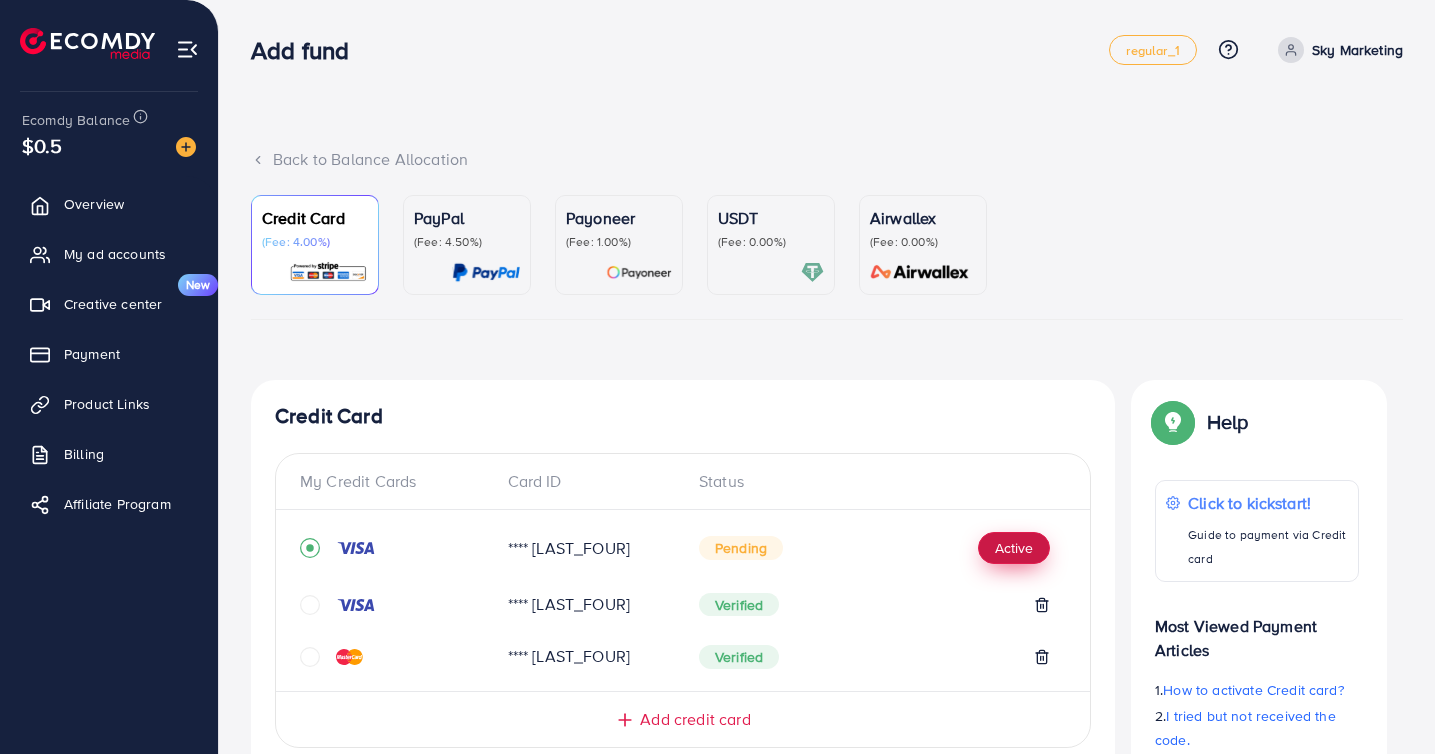 click on "Active" at bounding box center (1014, 548) 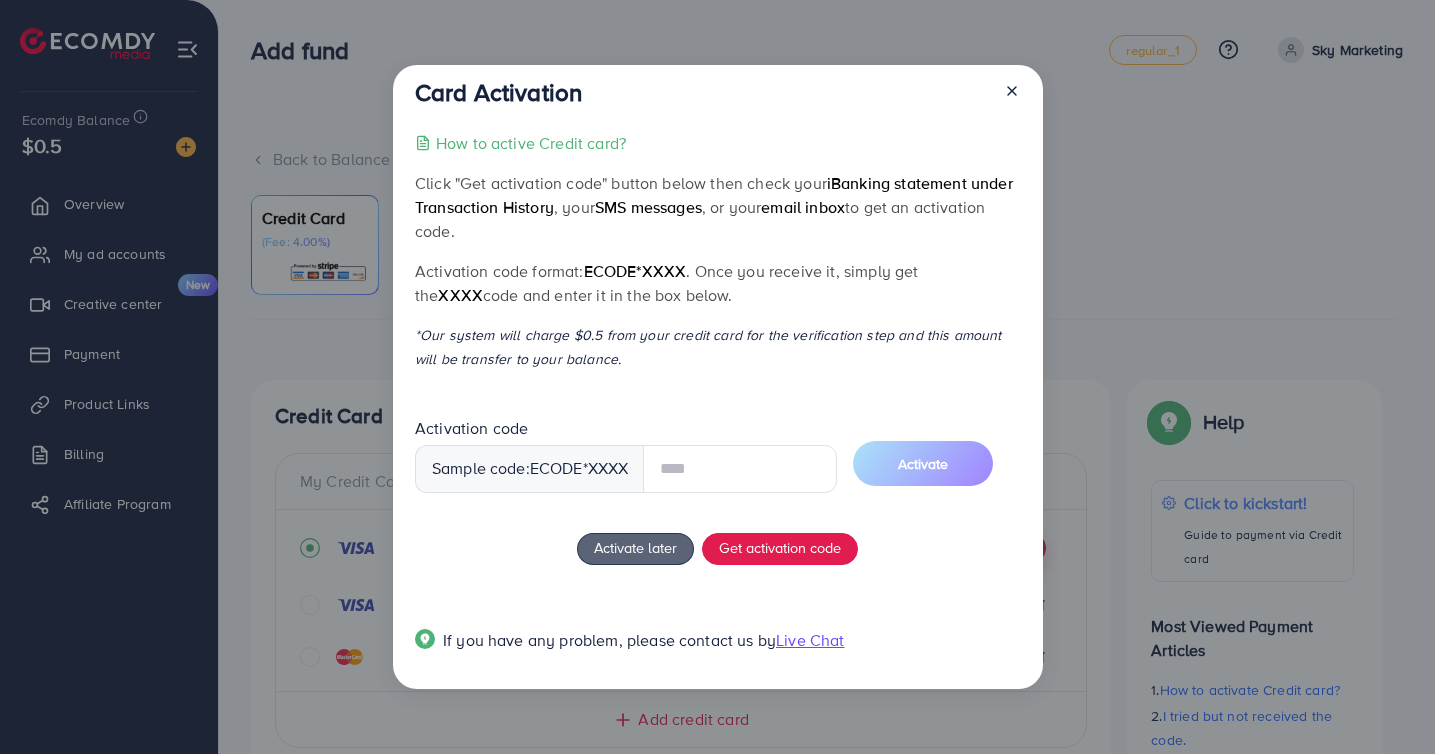 click on "How to active Credit card?   Click "Get activation code" button below then check your  iBanking statement under Transaction History , your  SMS messages , or your  email inbox  to get an activation code.   Activation code format:  ecode*XXXX . Once you receive it, simply get the  XXXX  code and enter it in the box below.   *Our system will charge $0.5 from your credit card for the verification step and this amount will be transfer to your balance.   Activation code   Sample code:  ecode *XXXX   Activate   Activate later   Get activation code   If you have any problem, please contact us by   Live Chat" at bounding box center [717, 403] 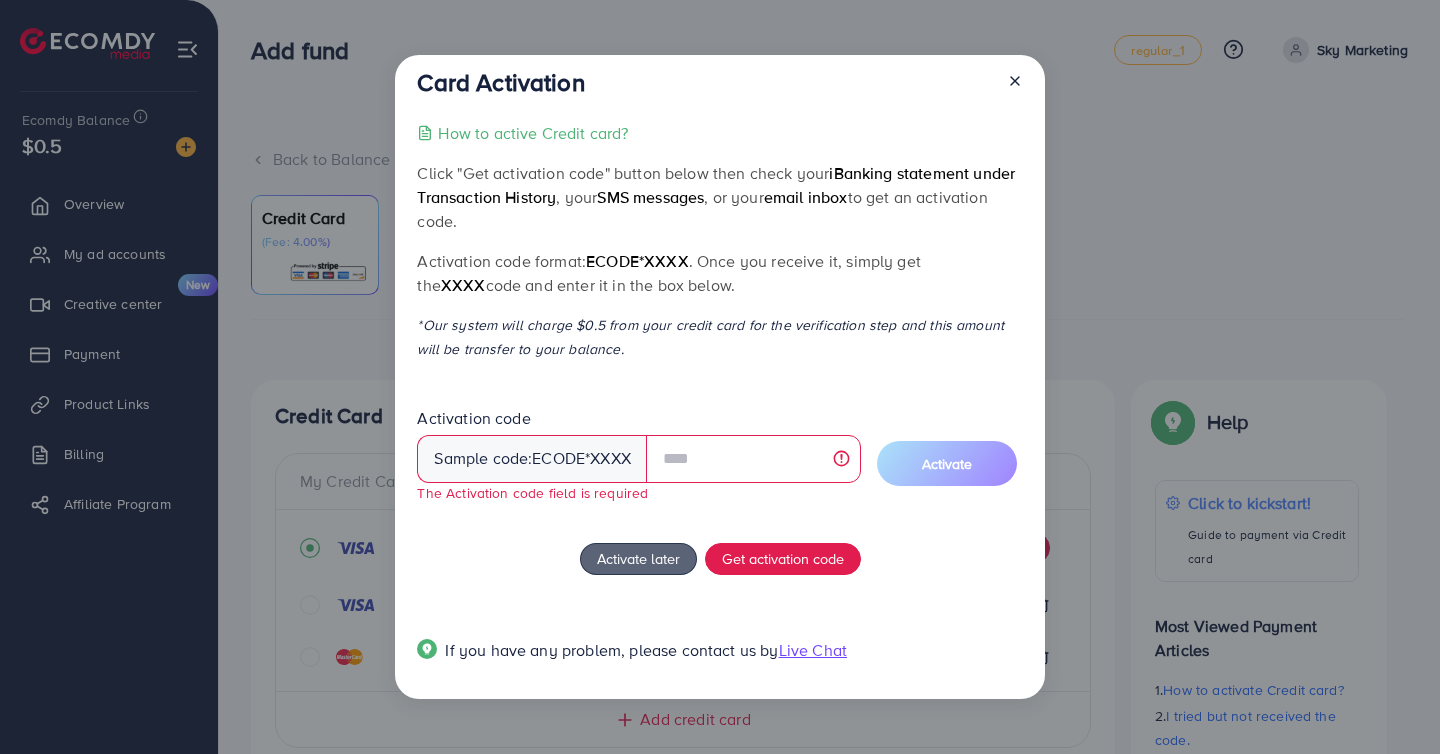 click on "Activate later   Get activation code" at bounding box center (719, 559) 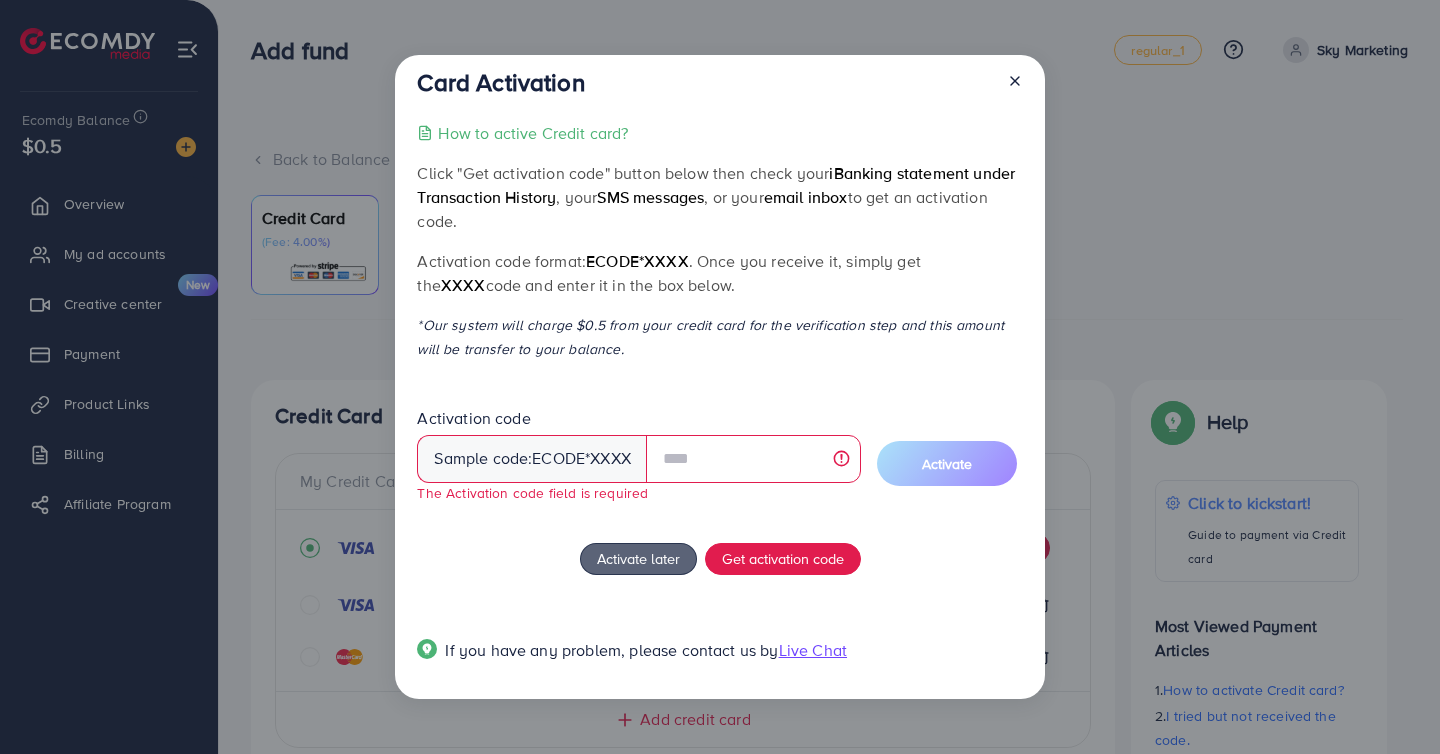 click 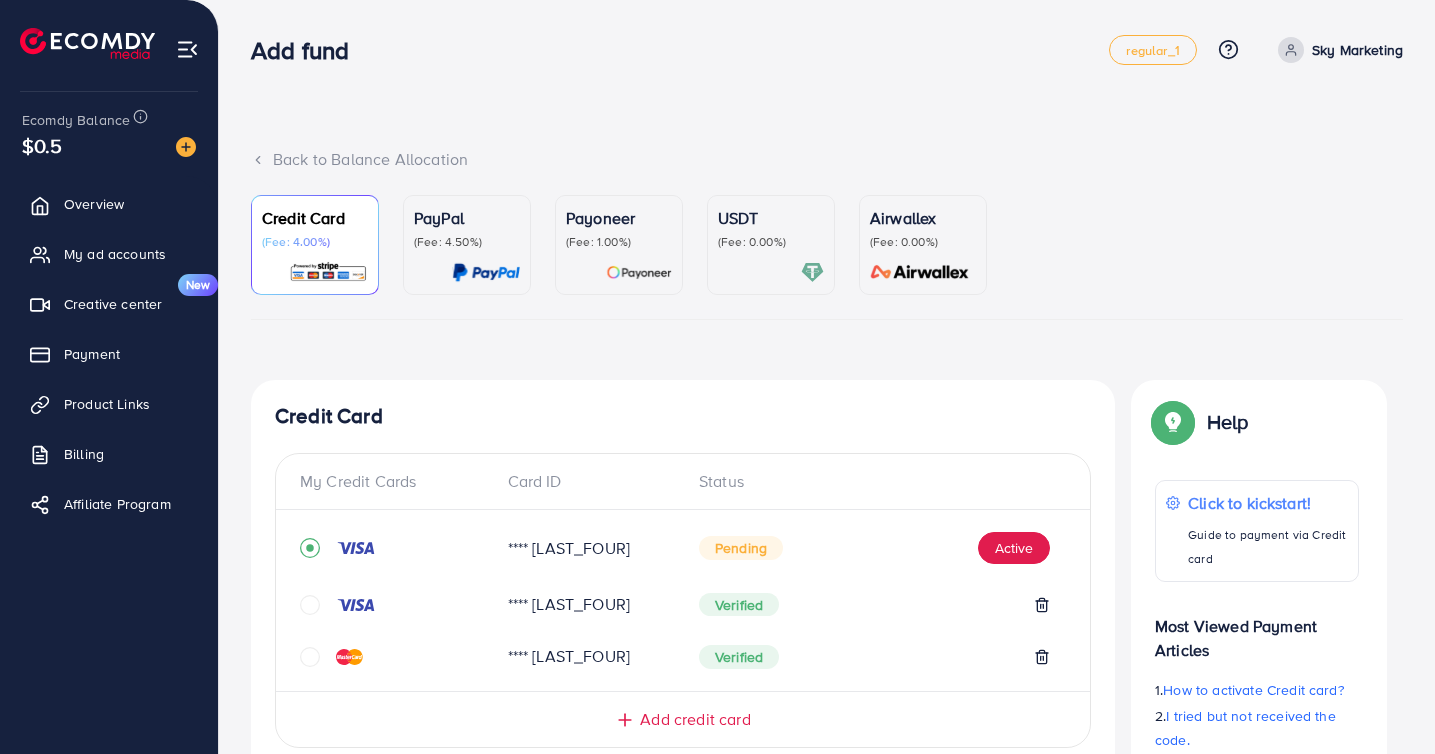 scroll, scrollTop: 133, scrollLeft: 0, axis: vertical 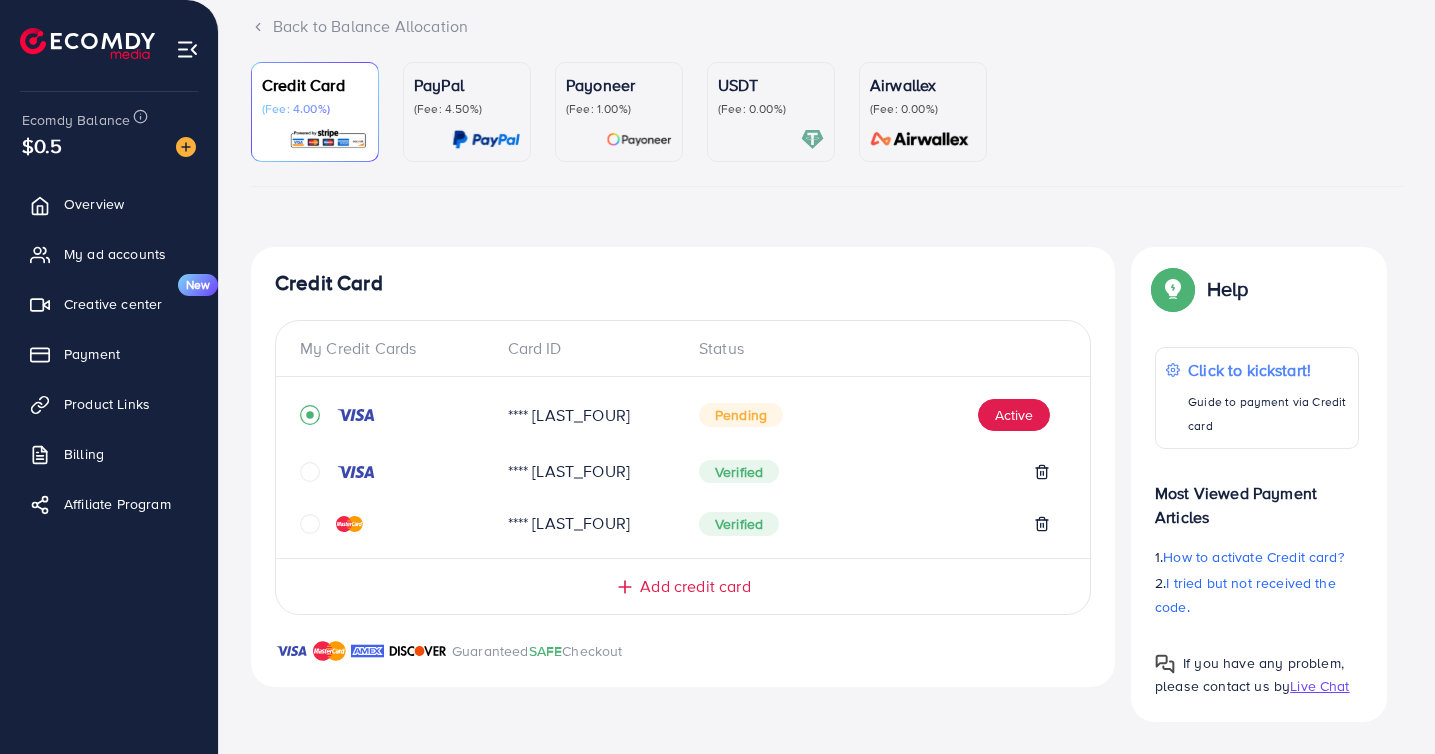 click on "Back to Balance Allocation" at bounding box center (827, 38) 